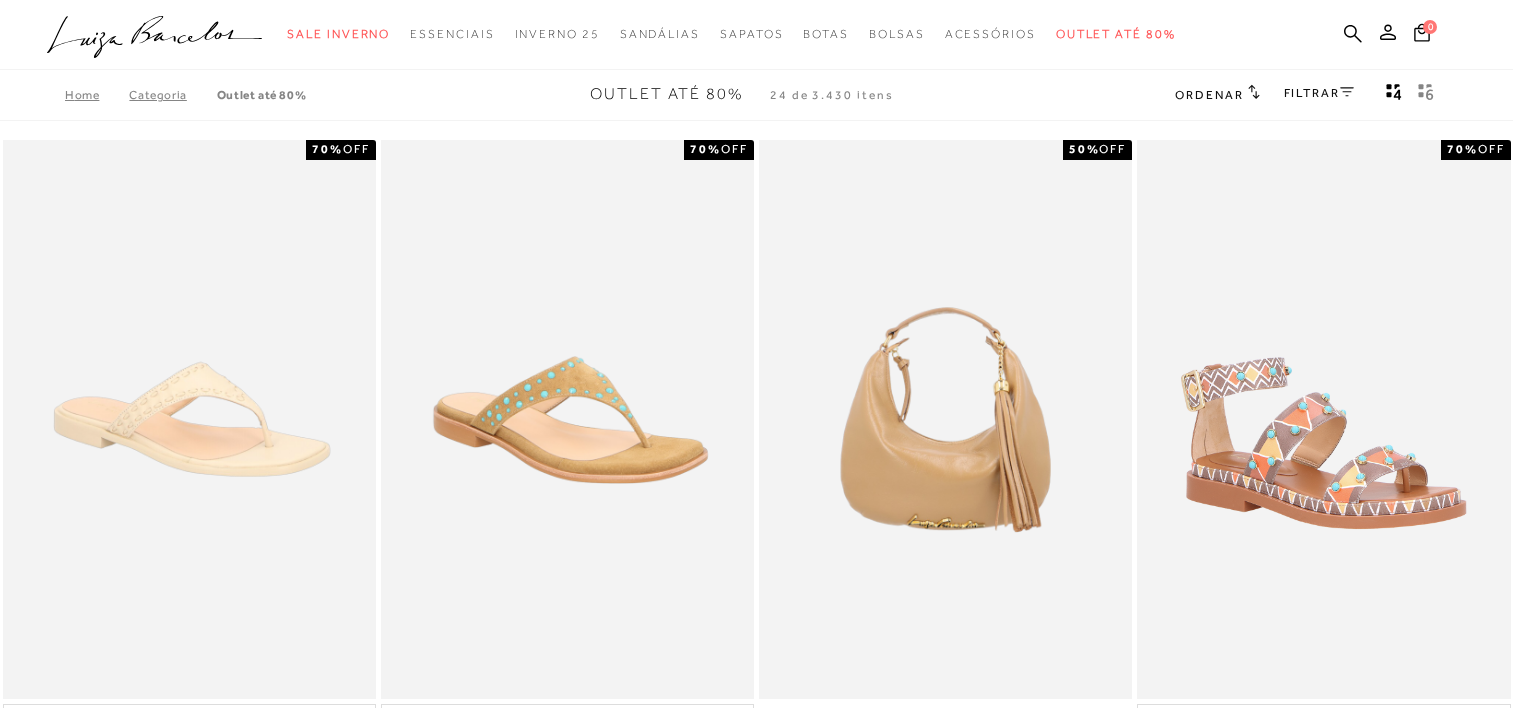 scroll, scrollTop: 0, scrollLeft: 0, axis: both 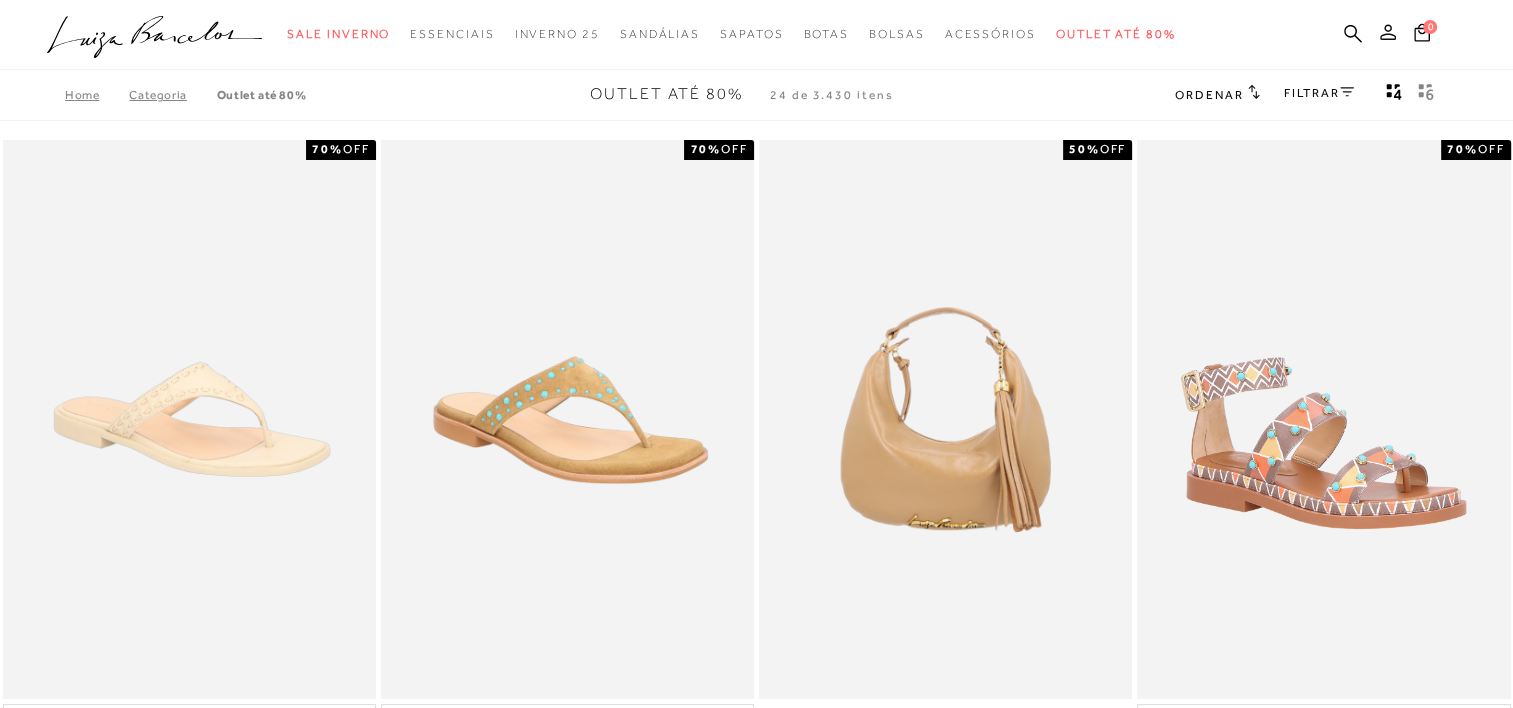 click 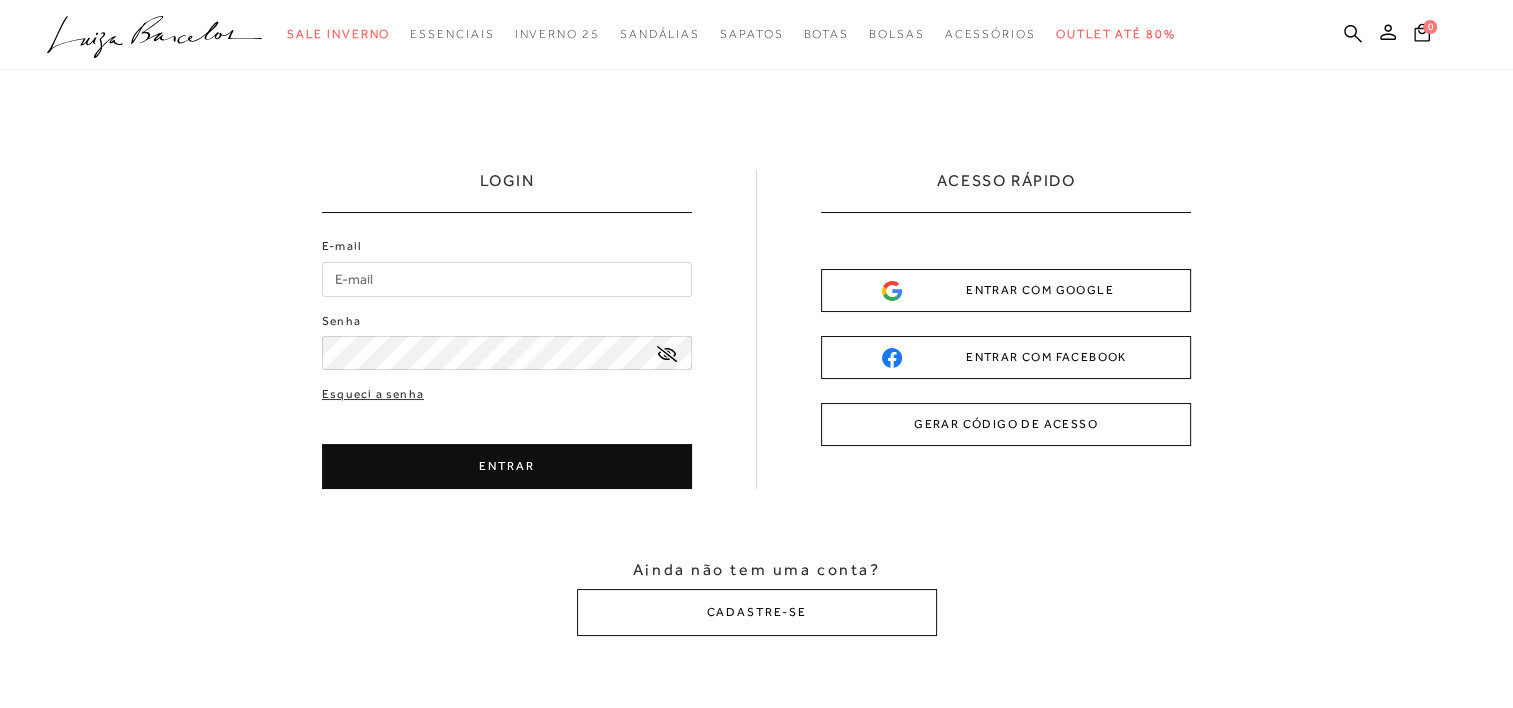scroll, scrollTop: 0, scrollLeft: 0, axis: both 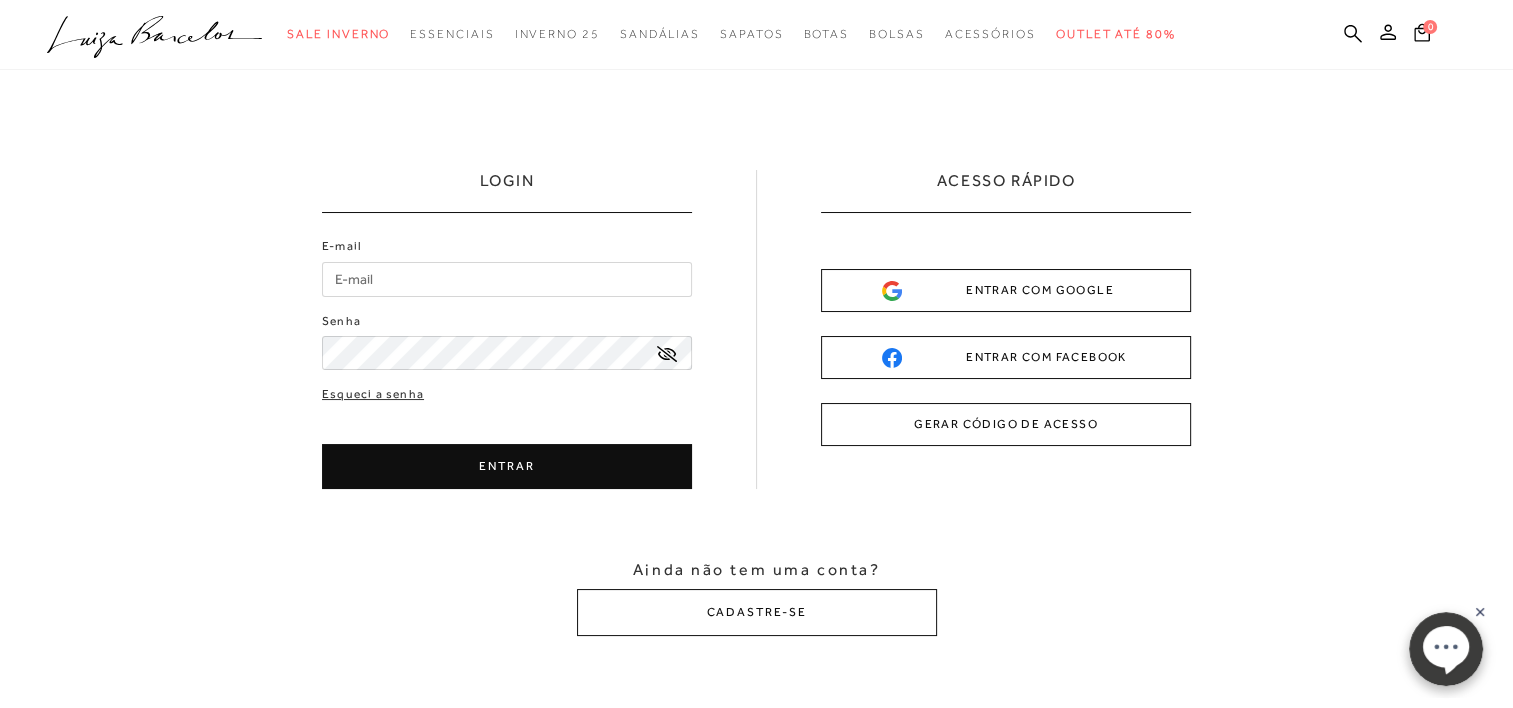 click on "E-mail" at bounding box center (507, 279) 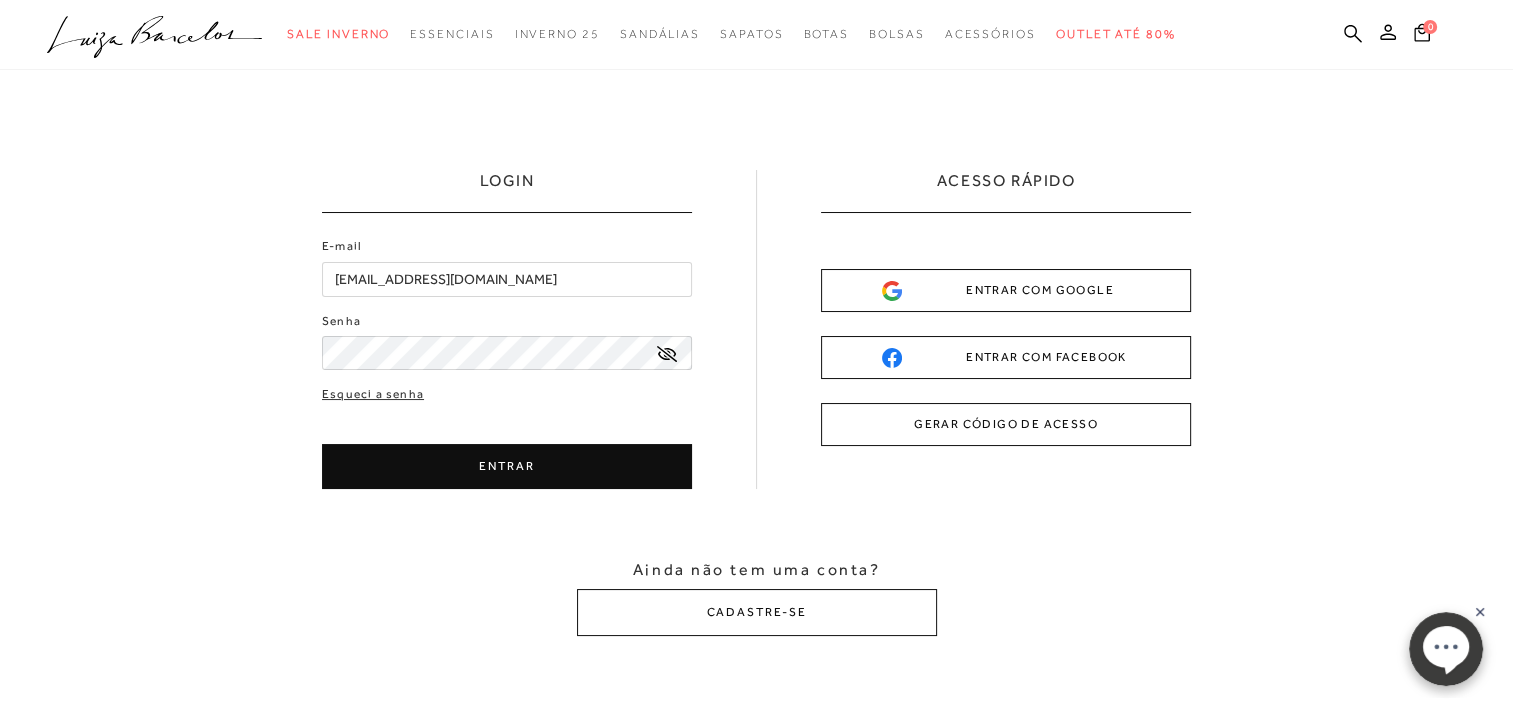 click on "ENTRAR" at bounding box center [507, 466] 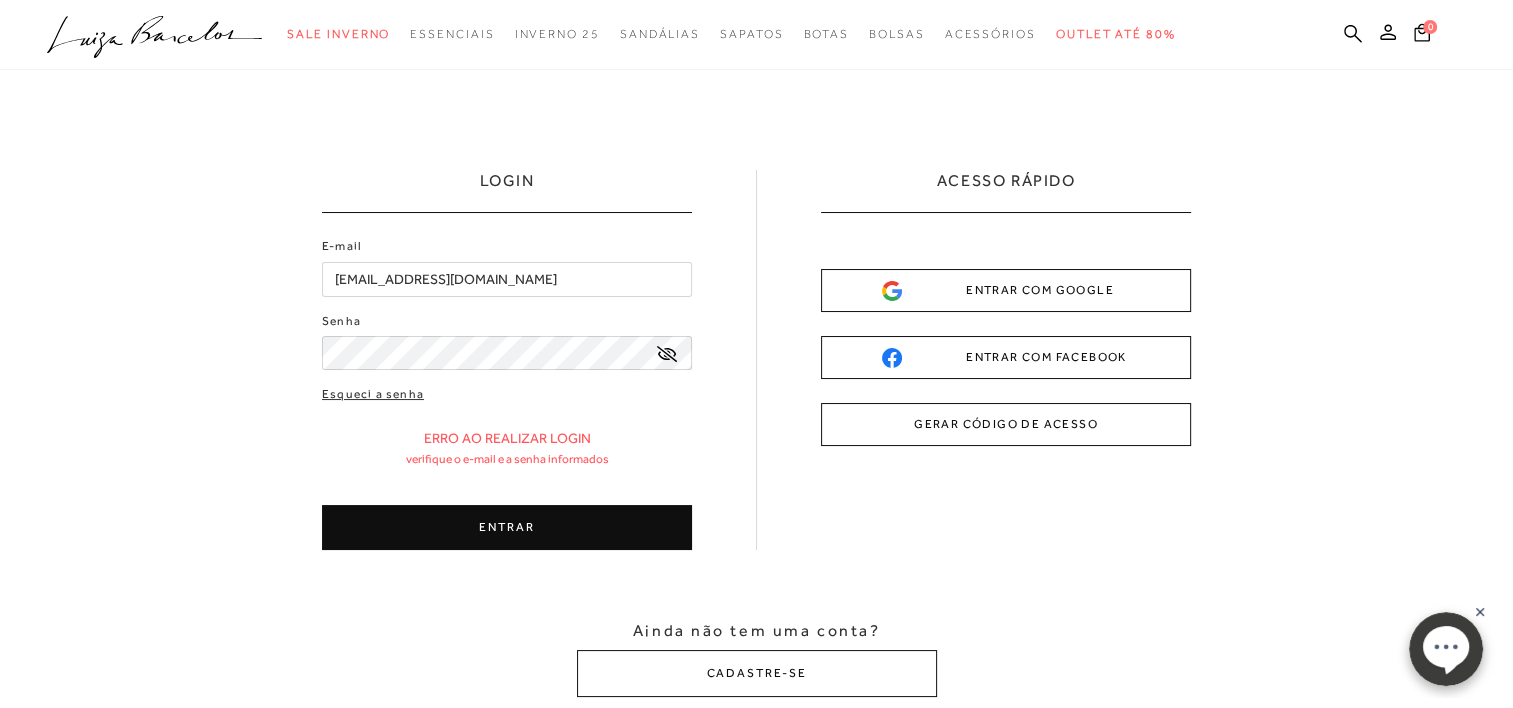 click 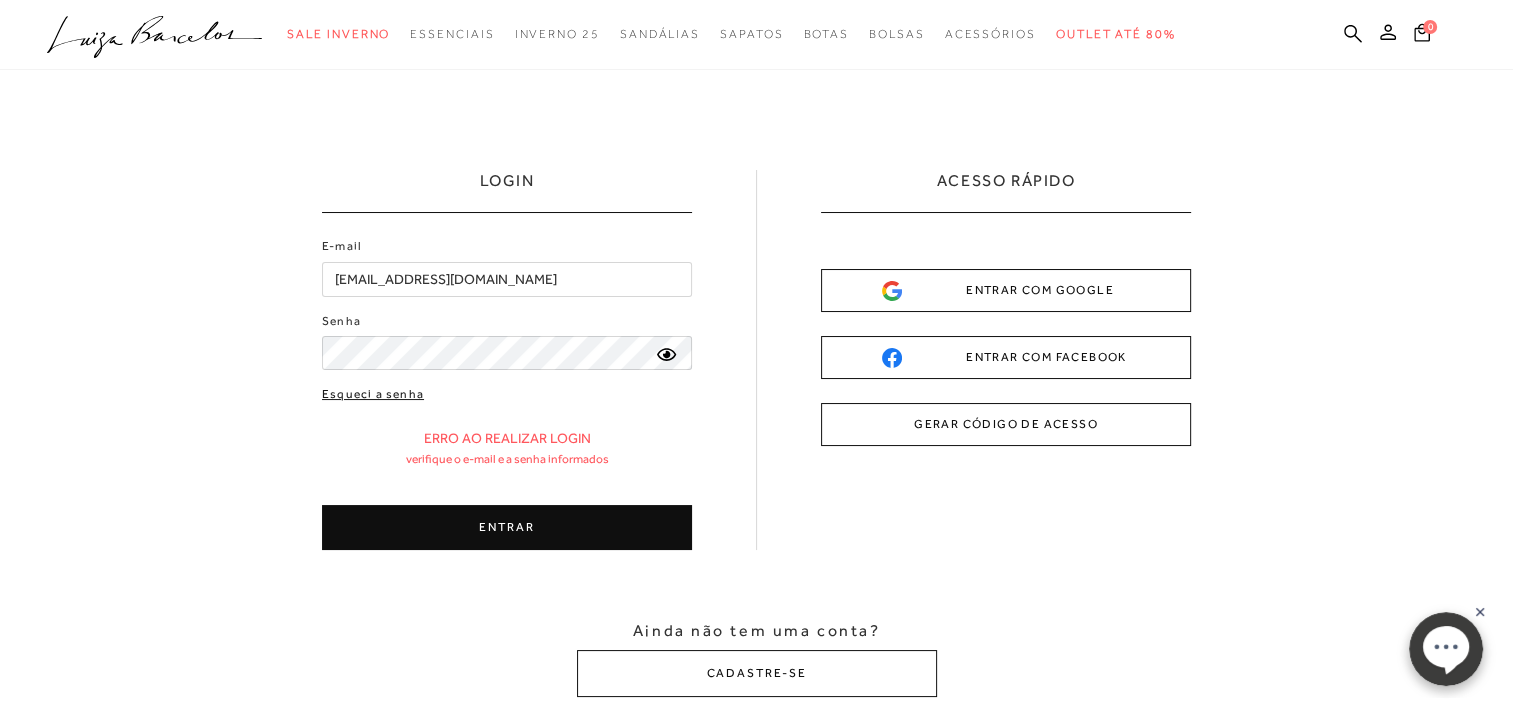 click on "Esqueci a senha" at bounding box center [373, 394] 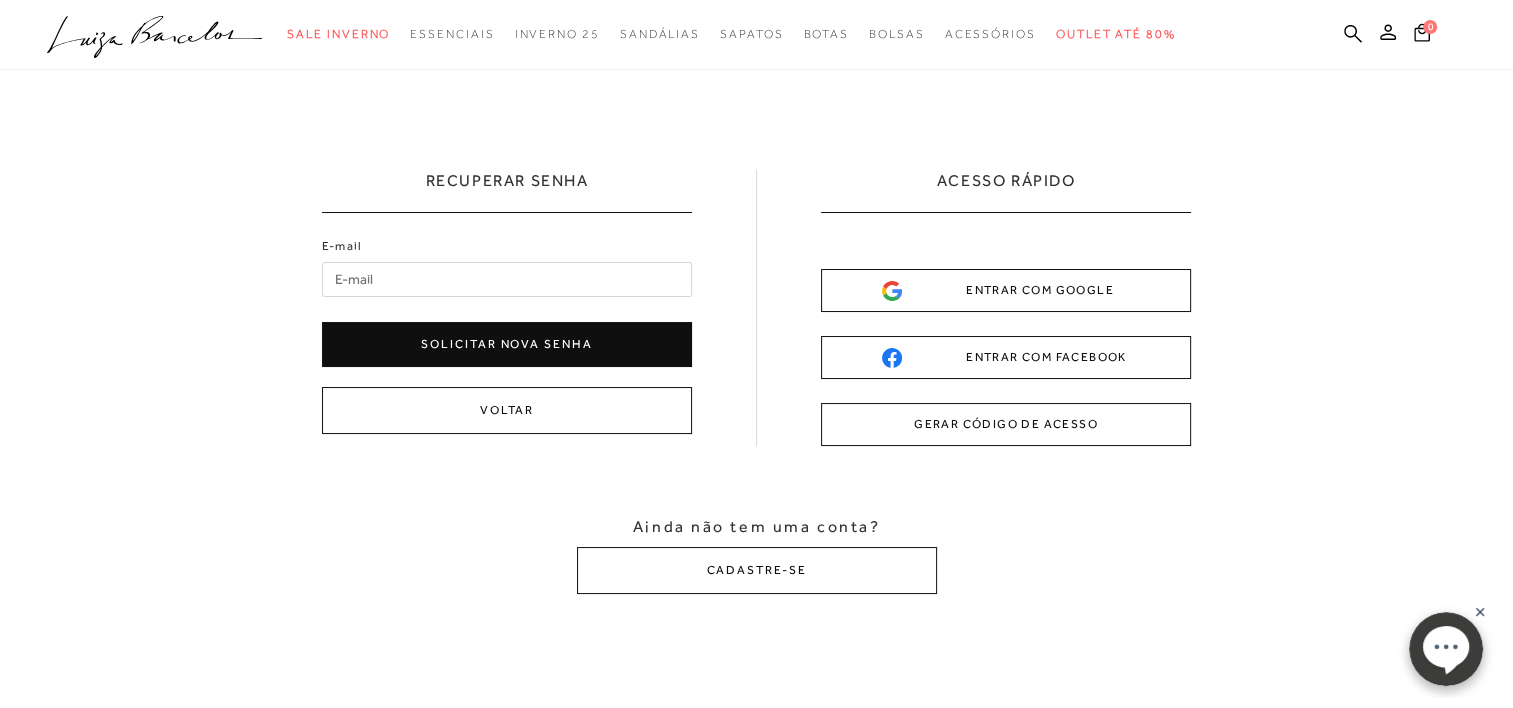 click on "E-mail" at bounding box center [507, 279] 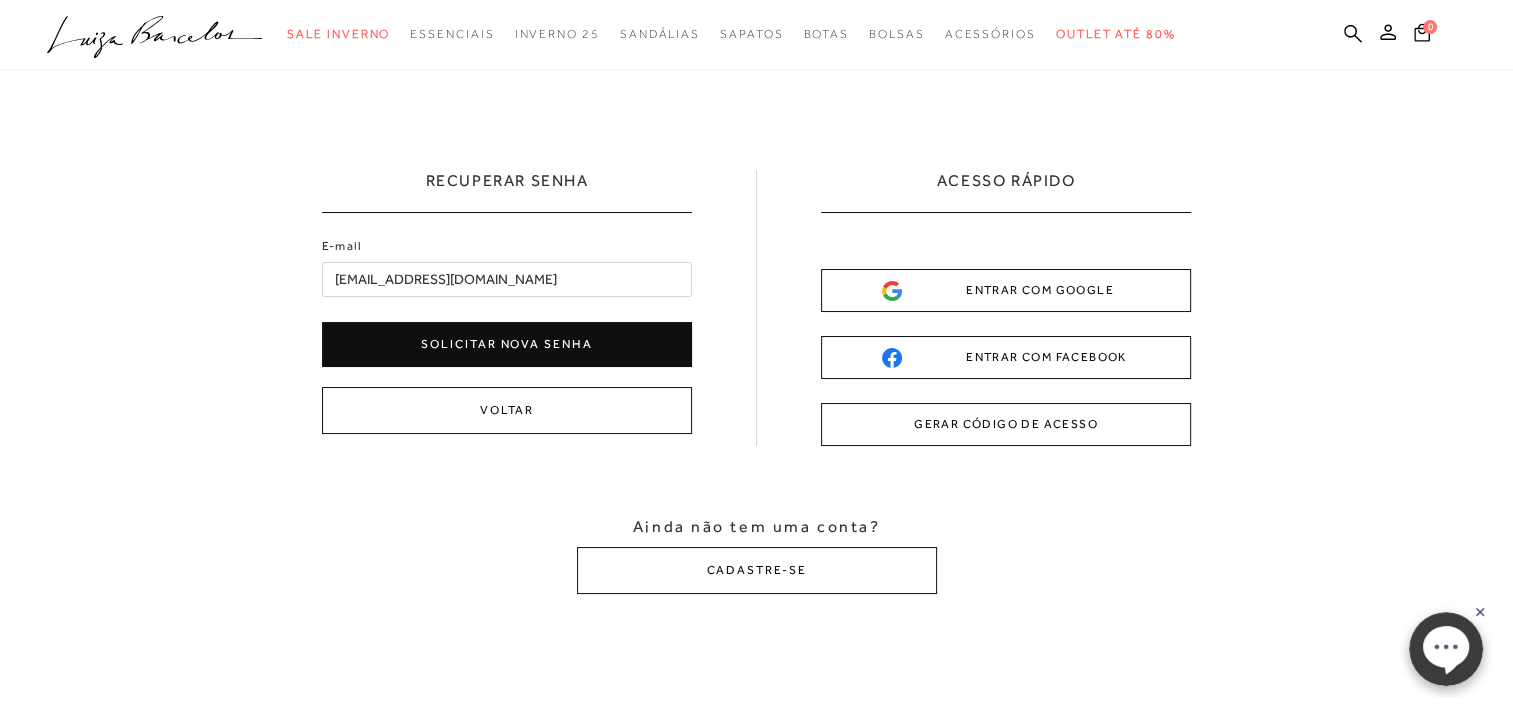 click on "Solicitar nova senha" at bounding box center [507, 344] 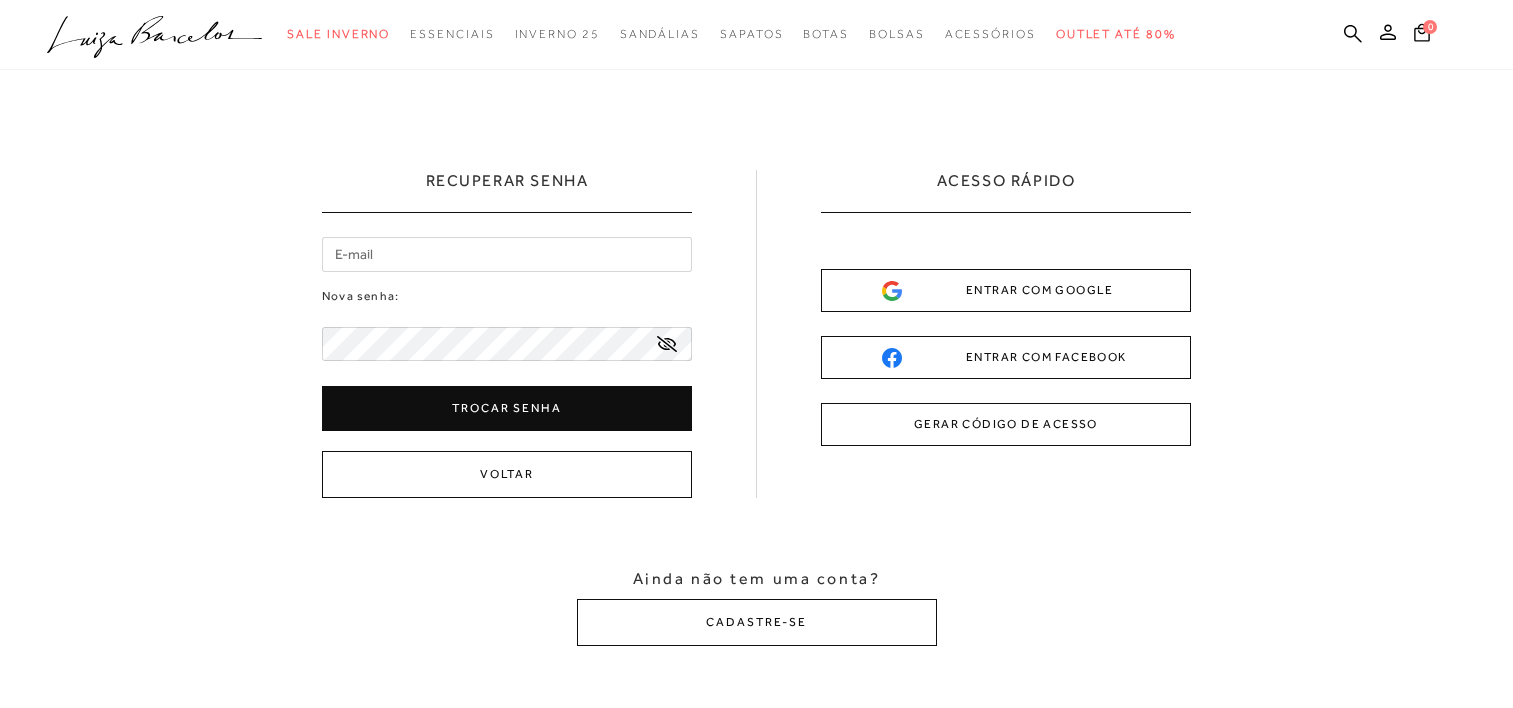 scroll, scrollTop: 0, scrollLeft: 0, axis: both 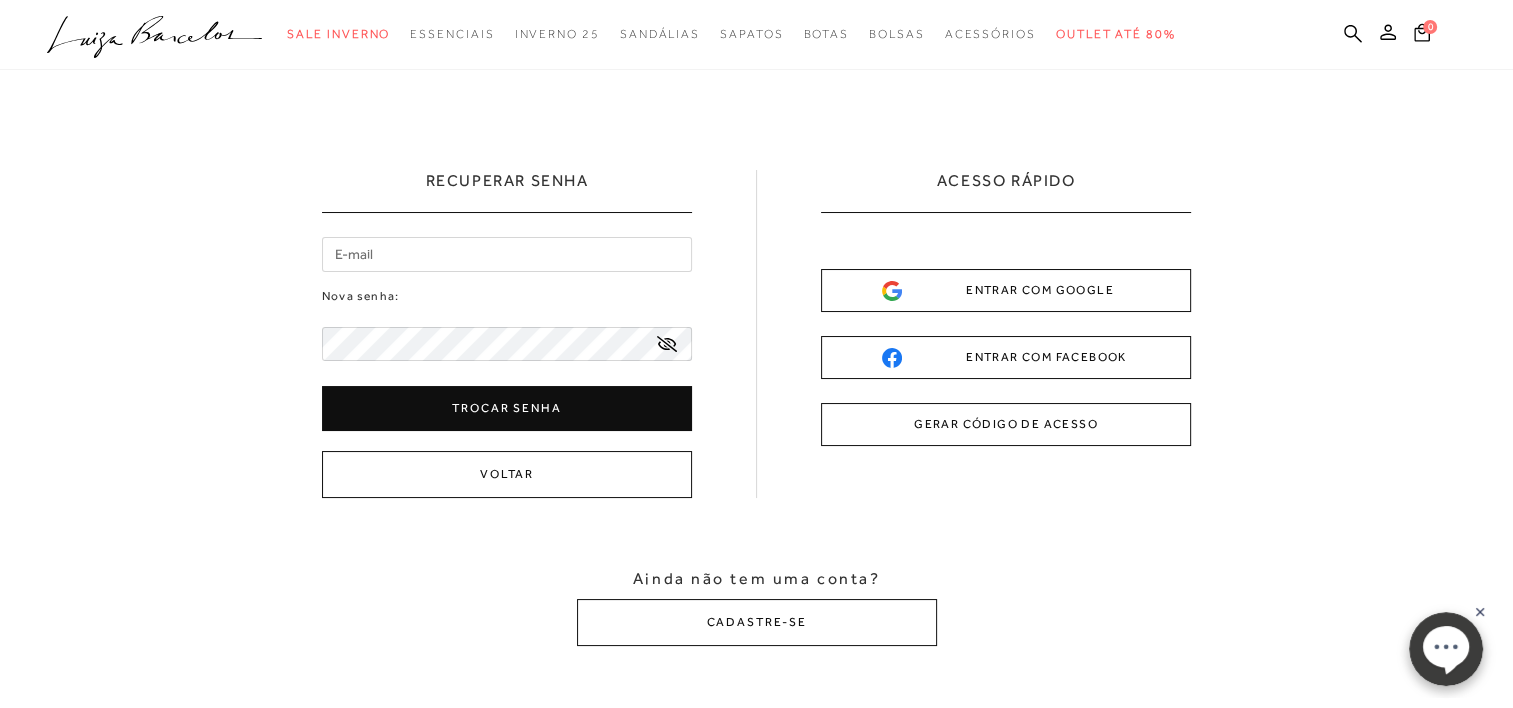 click at bounding box center (507, 254) 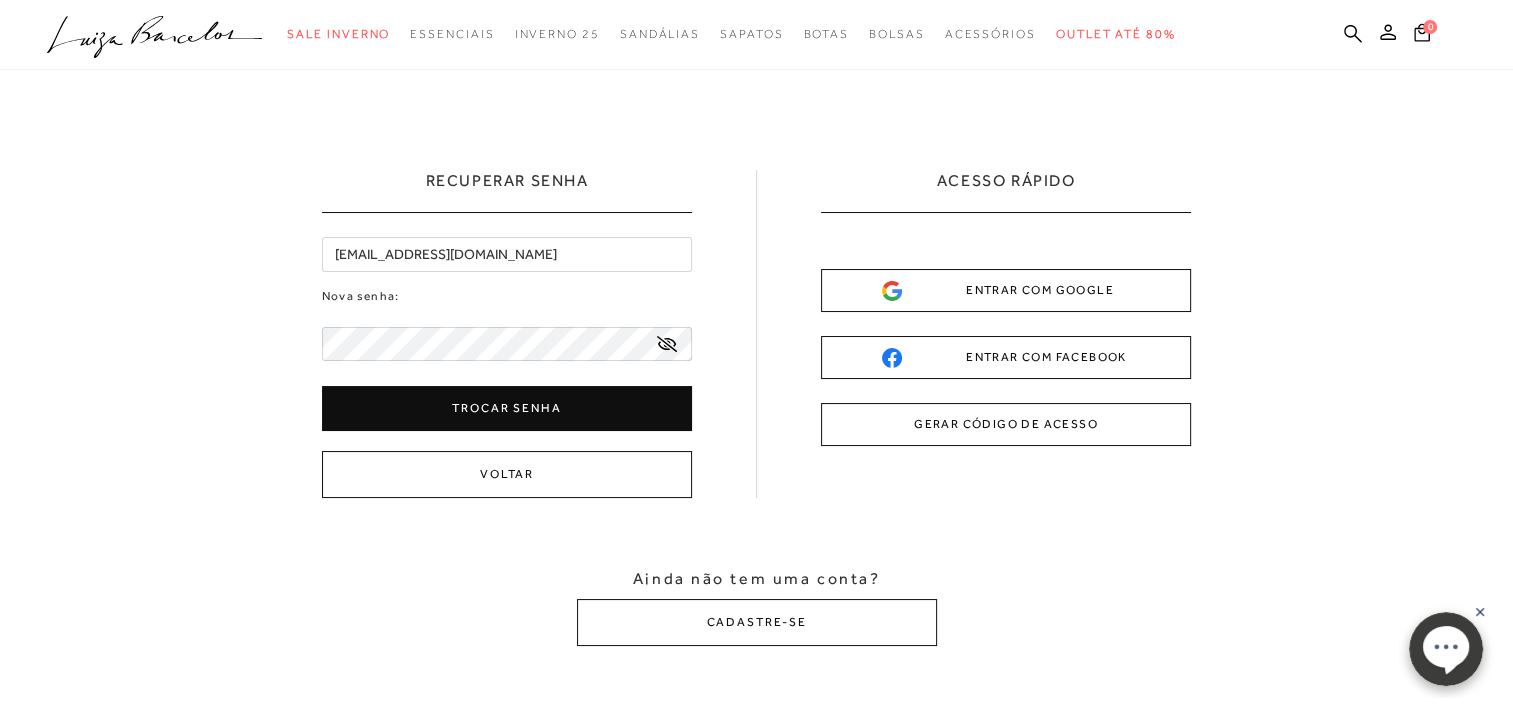 click on "Trocar senha" at bounding box center (507, 408) 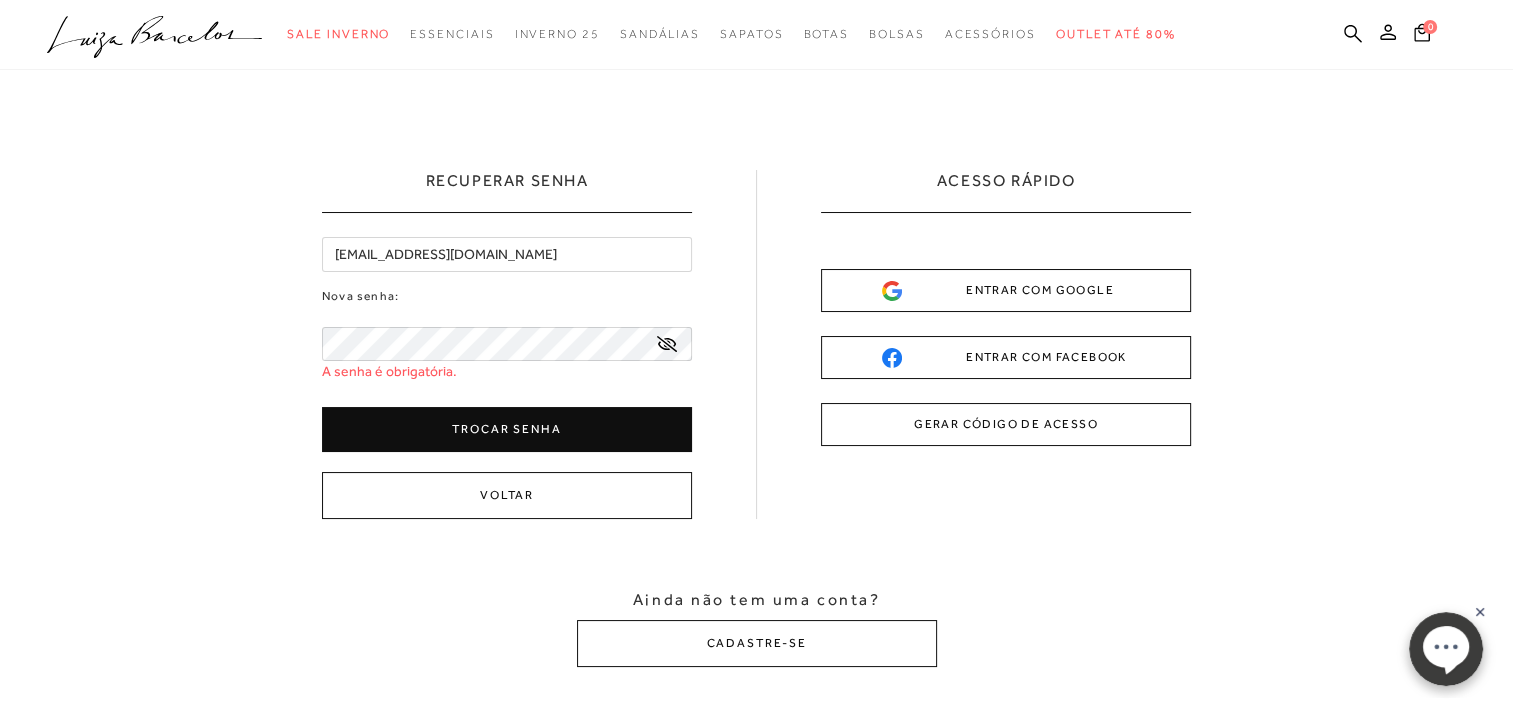 click on "Trocar senha" at bounding box center [507, 429] 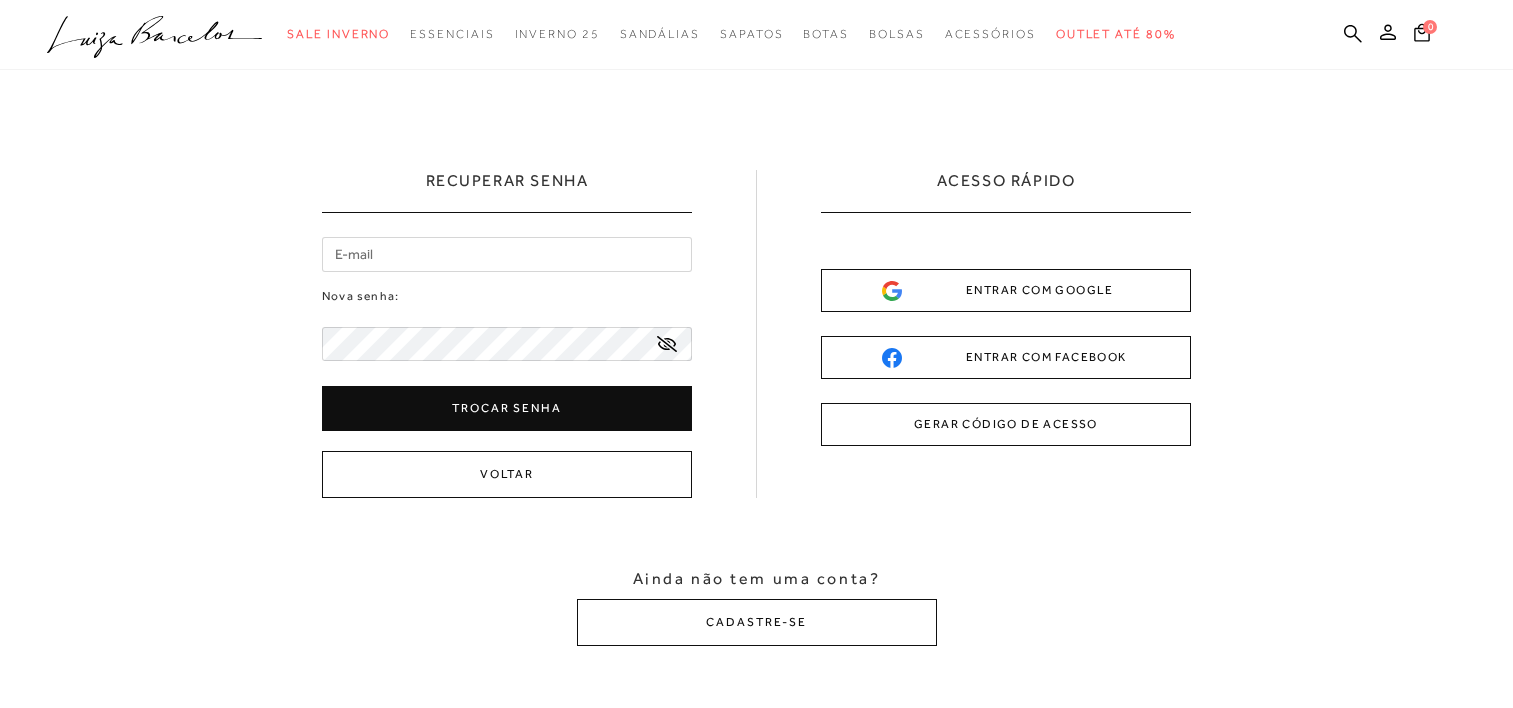 scroll, scrollTop: 0, scrollLeft: 0, axis: both 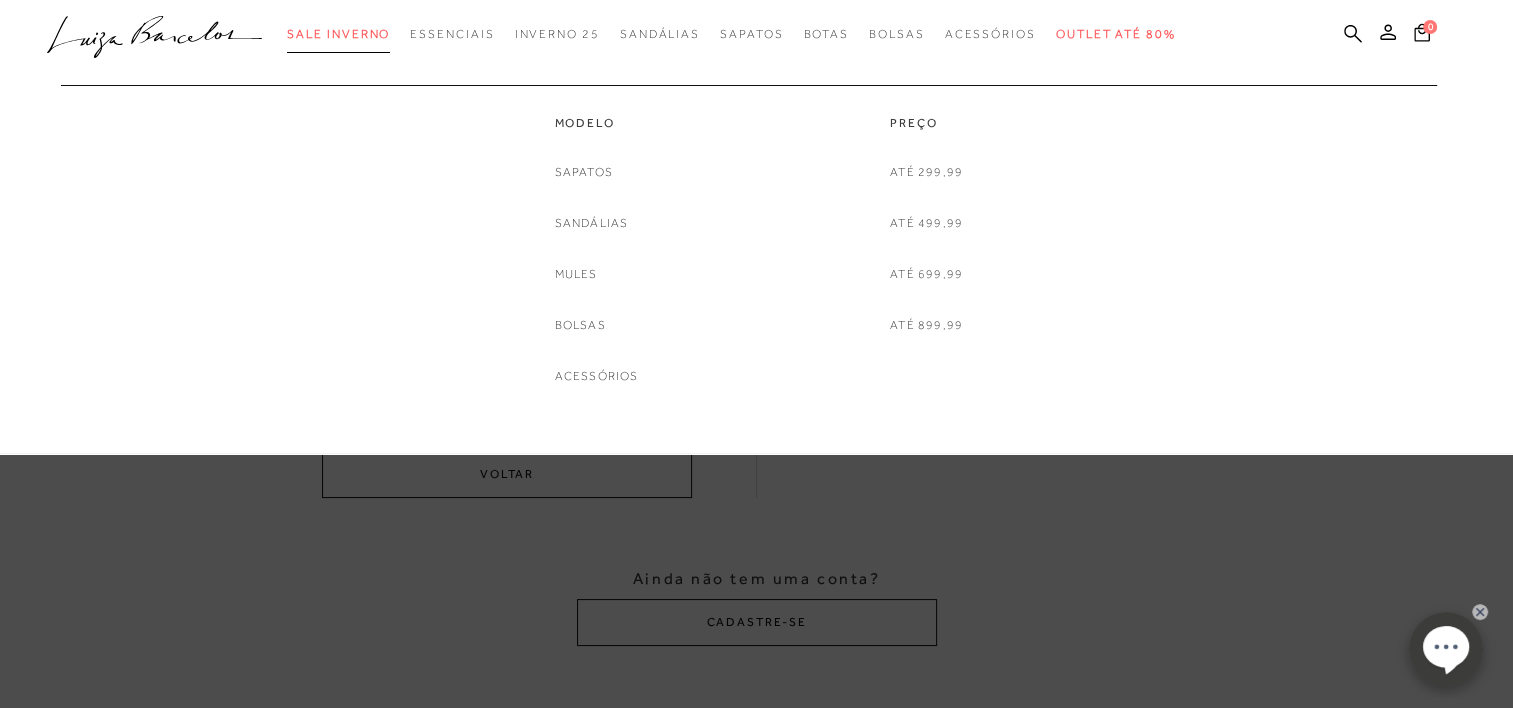 click on "Sale Inverno" at bounding box center [338, 34] 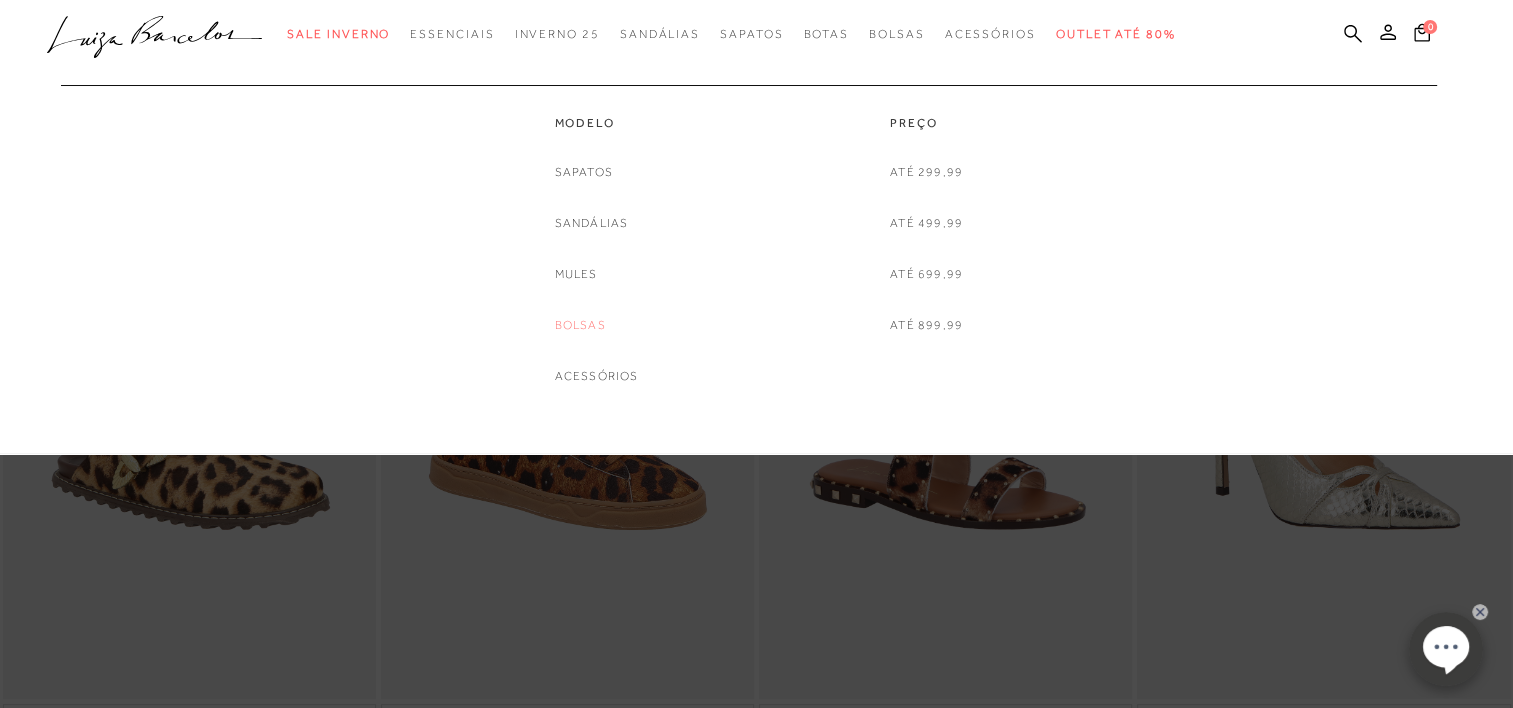click on "Bolsas" at bounding box center (580, 325) 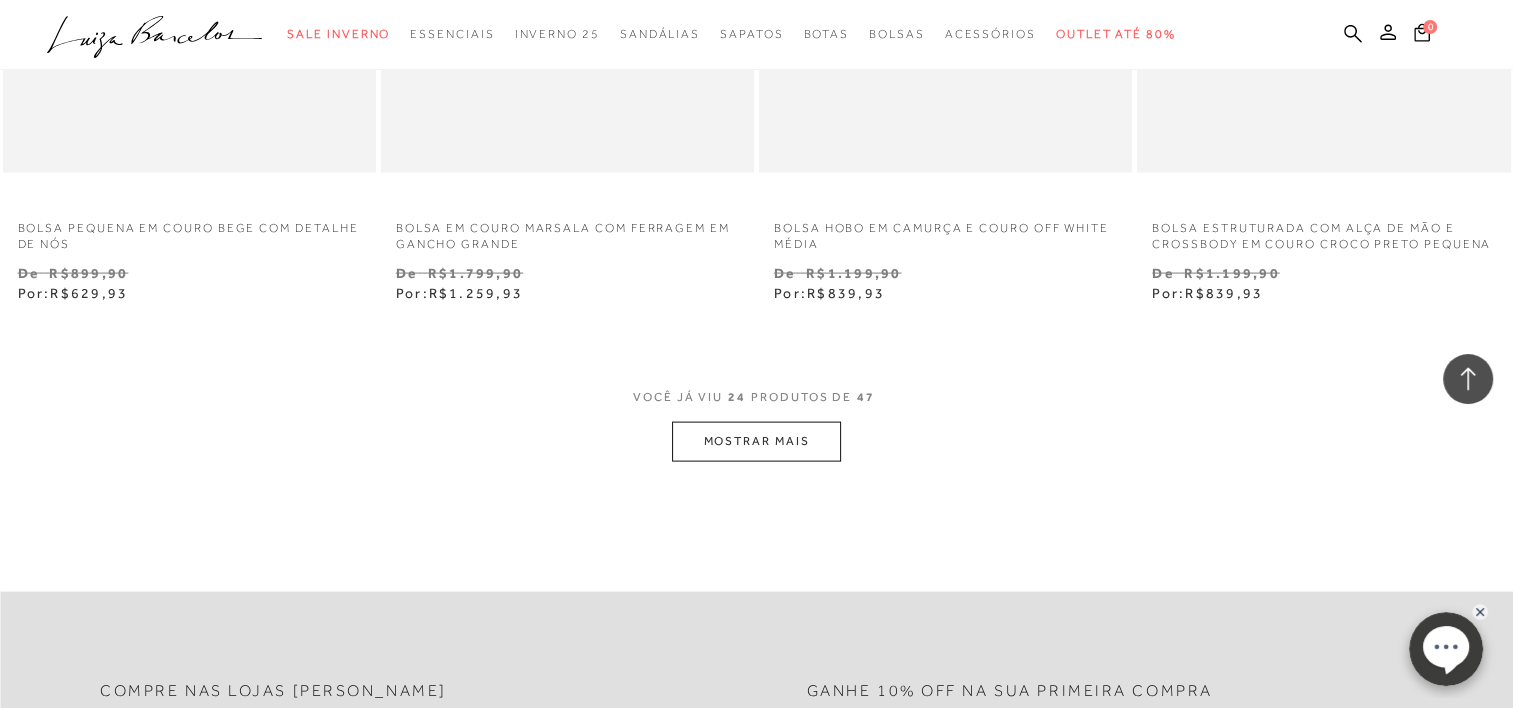 scroll, scrollTop: 4100, scrollLeft: 0, axis: vertical 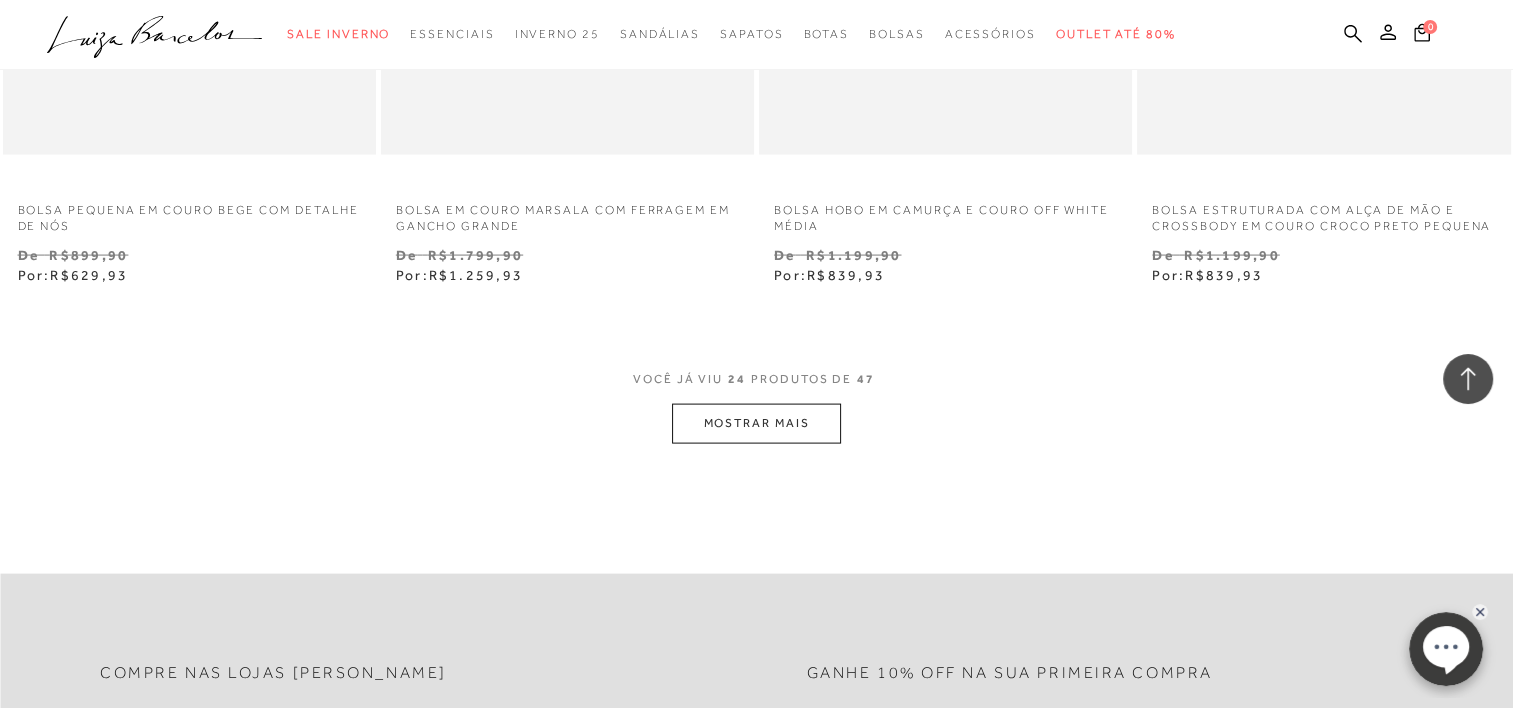 click on "MOSTRAR MAIS" at bounding box center (756, 423) 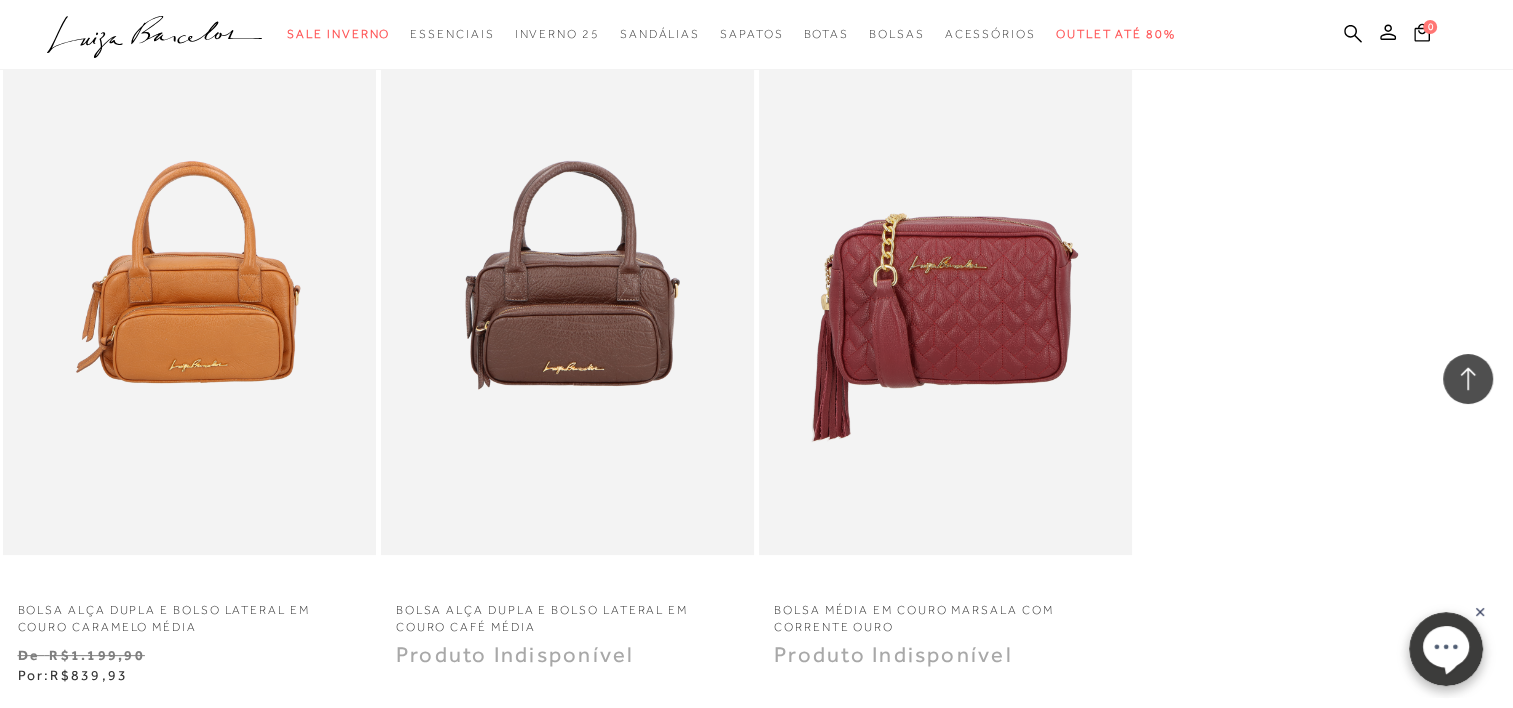 scroll, scrollTop: 8000, scrollLeft: 0, axis: vertical 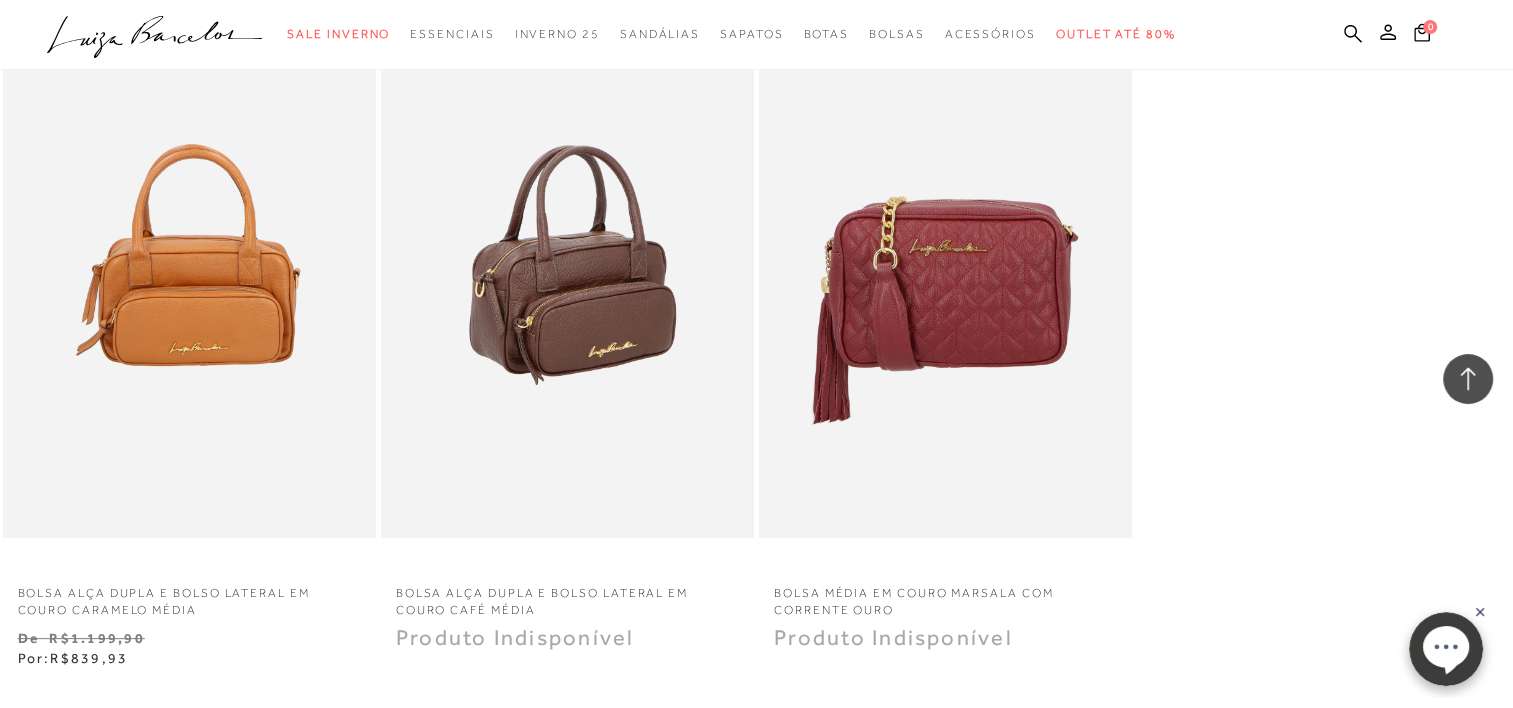 click at bounding box center (568, 258) 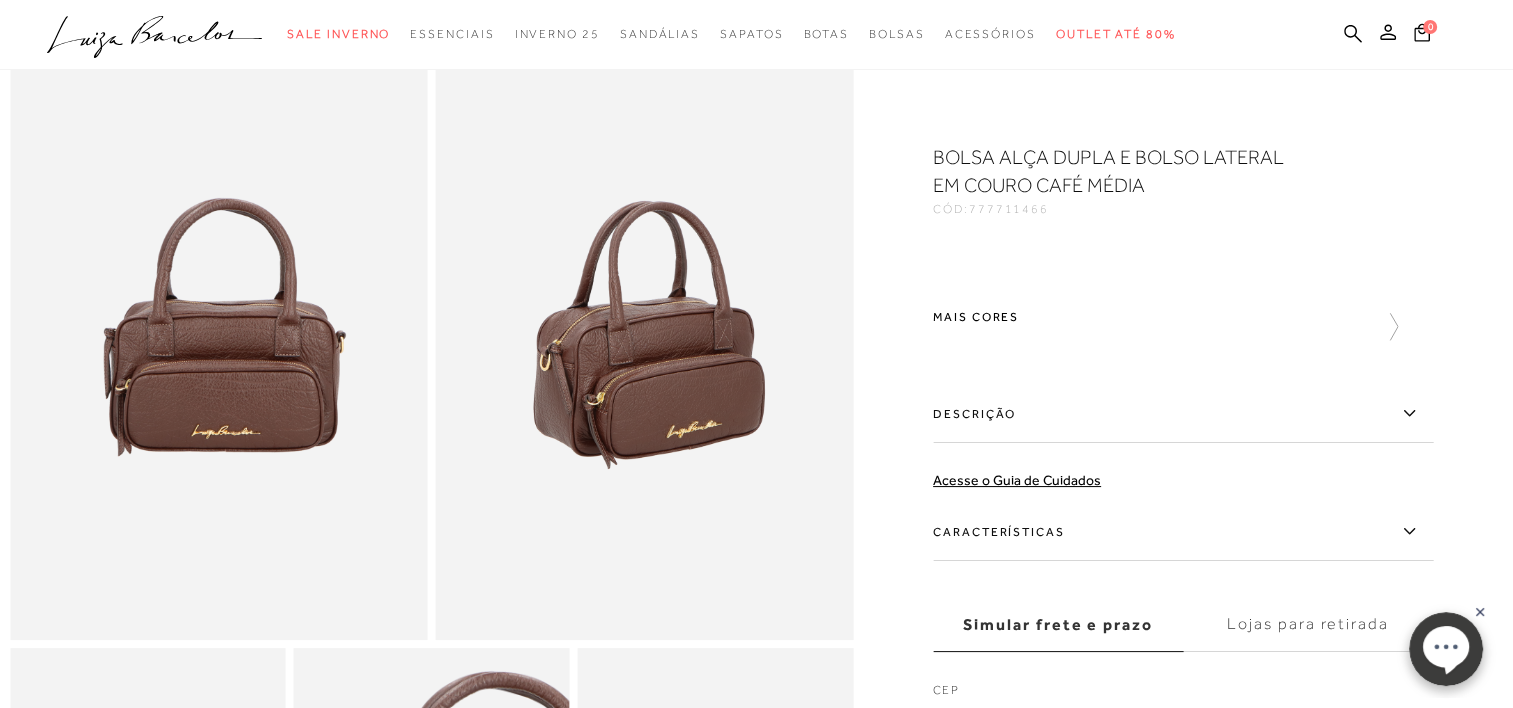 scroll, scrollTop: 0, scrollLeft: 0, axis: both 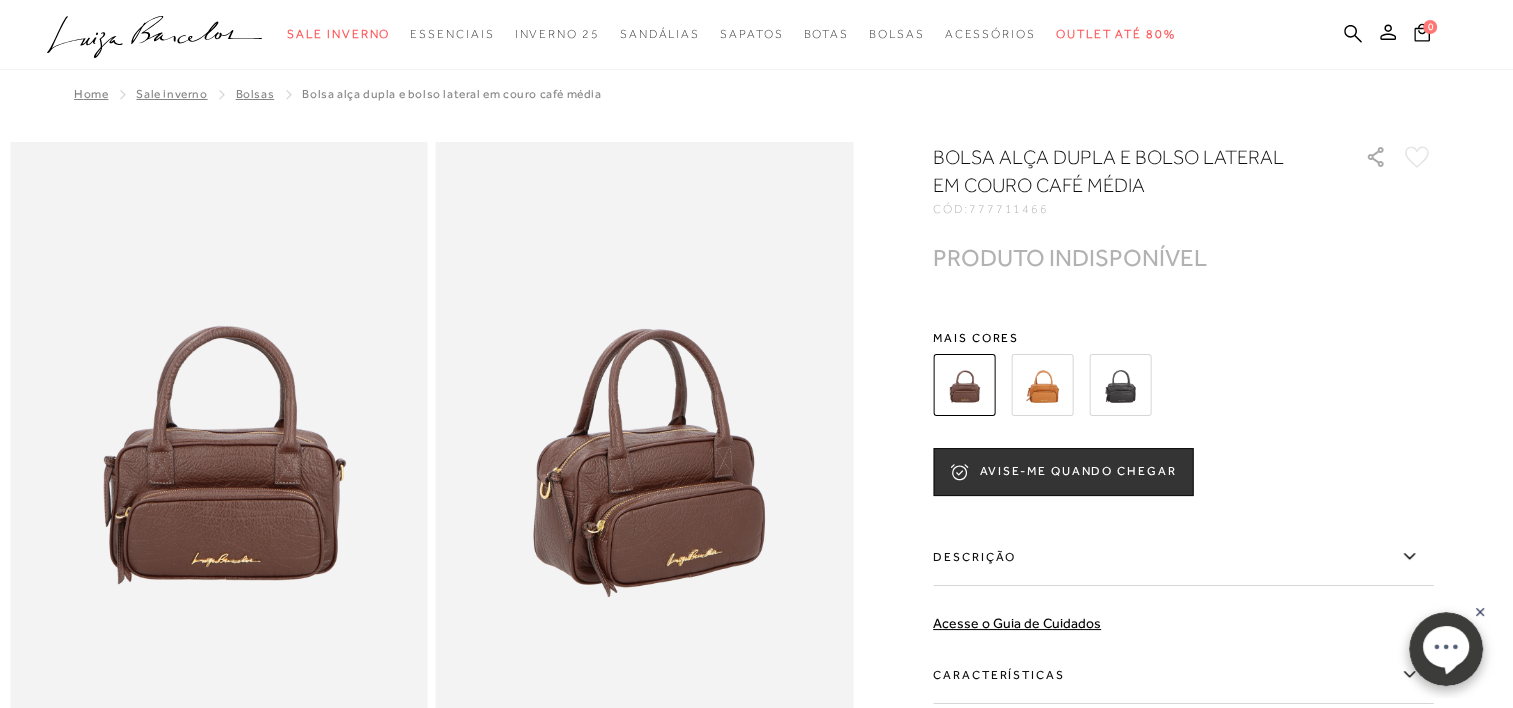 click at bounding box center (1120, 385) 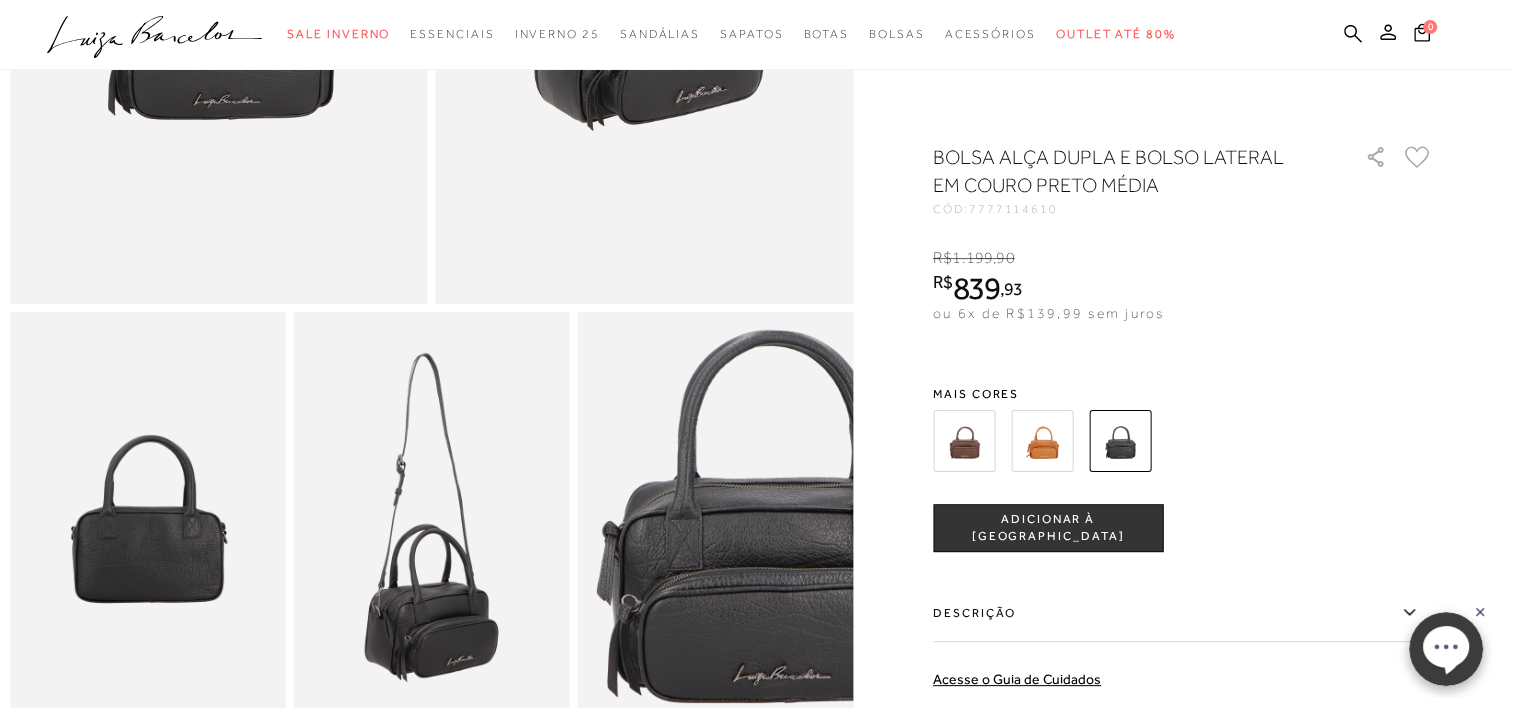 scroll, scrollTop: 500, scrollLeft: 0, axis: vertical 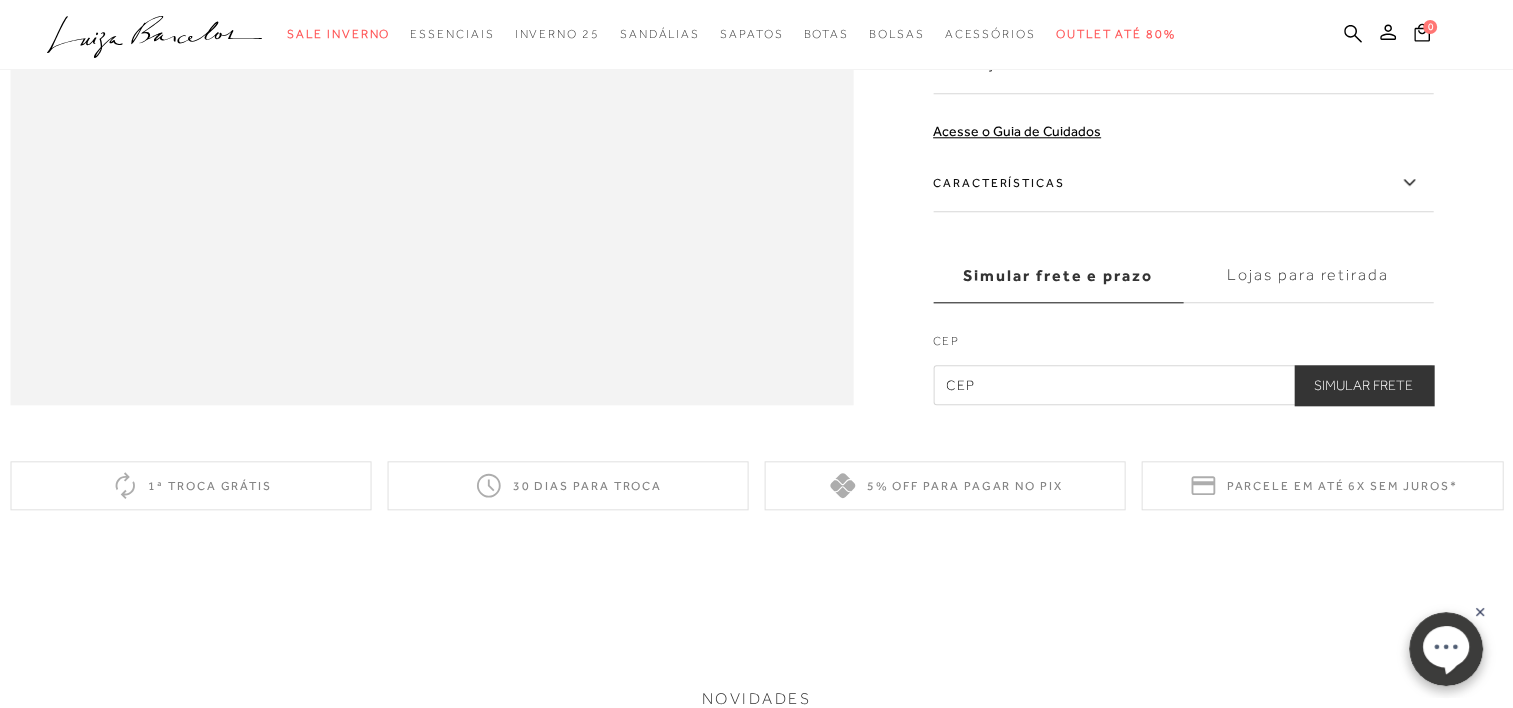 click on "Descrição" at bounding box center [1183, 65] 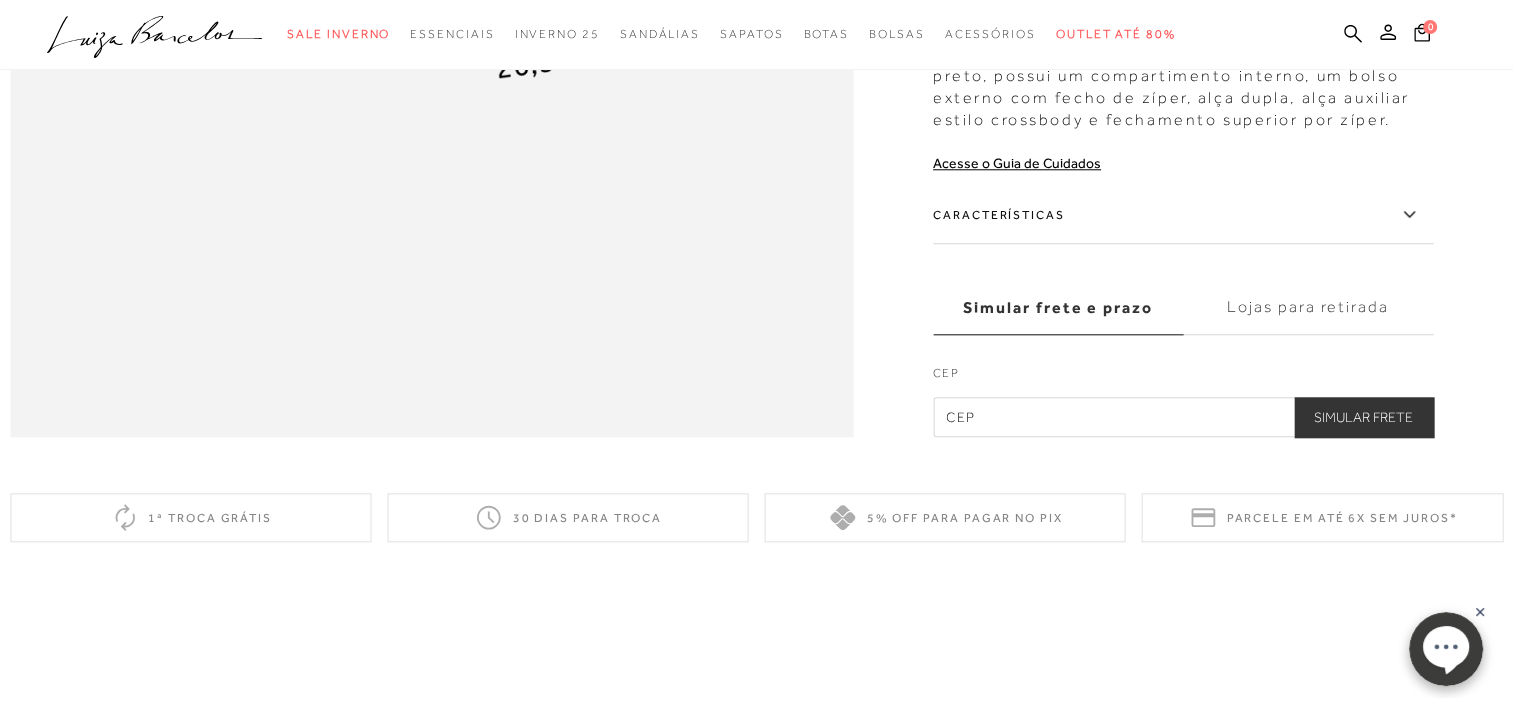 scroll, scrollTop: 1857, scrollLeft: 0, axis: vertical 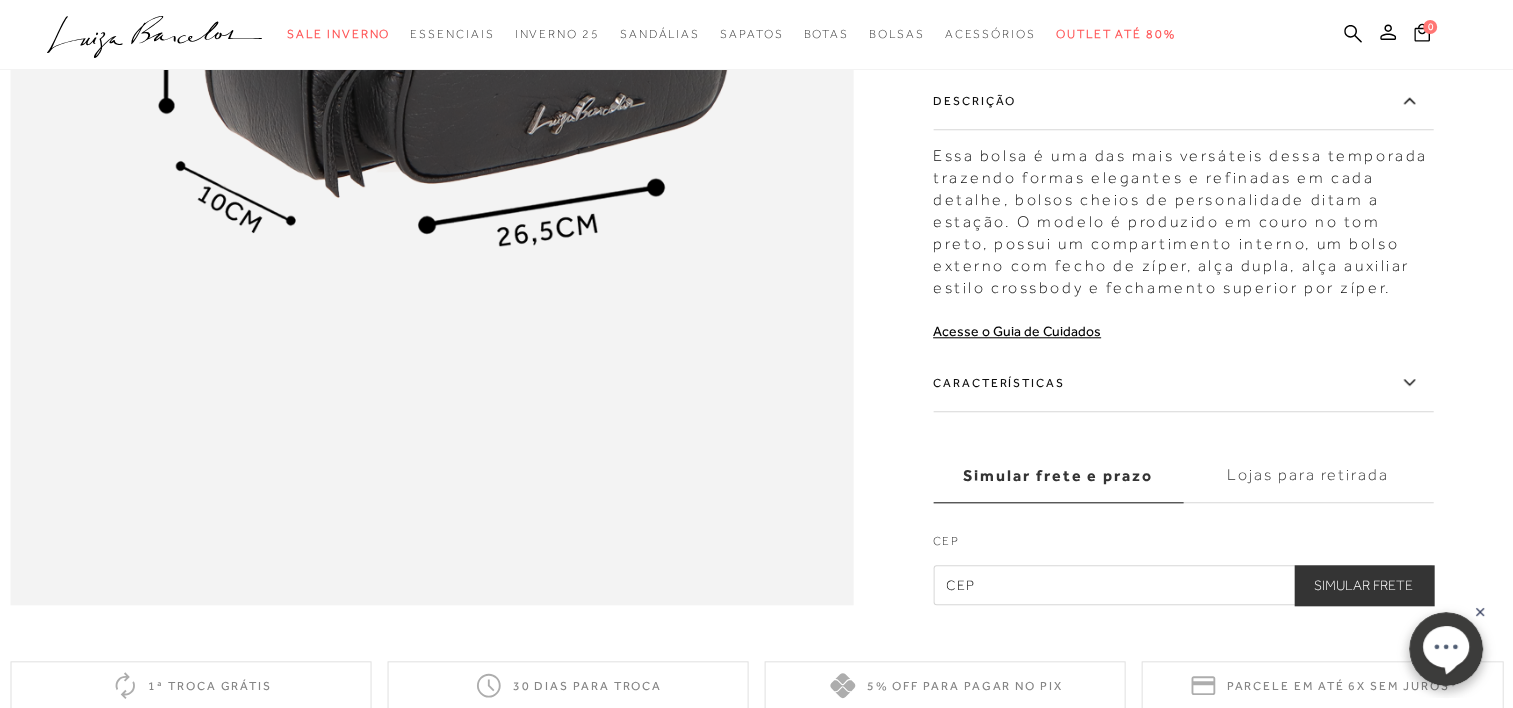 click on "Características" at bounding box center (1183, 383) 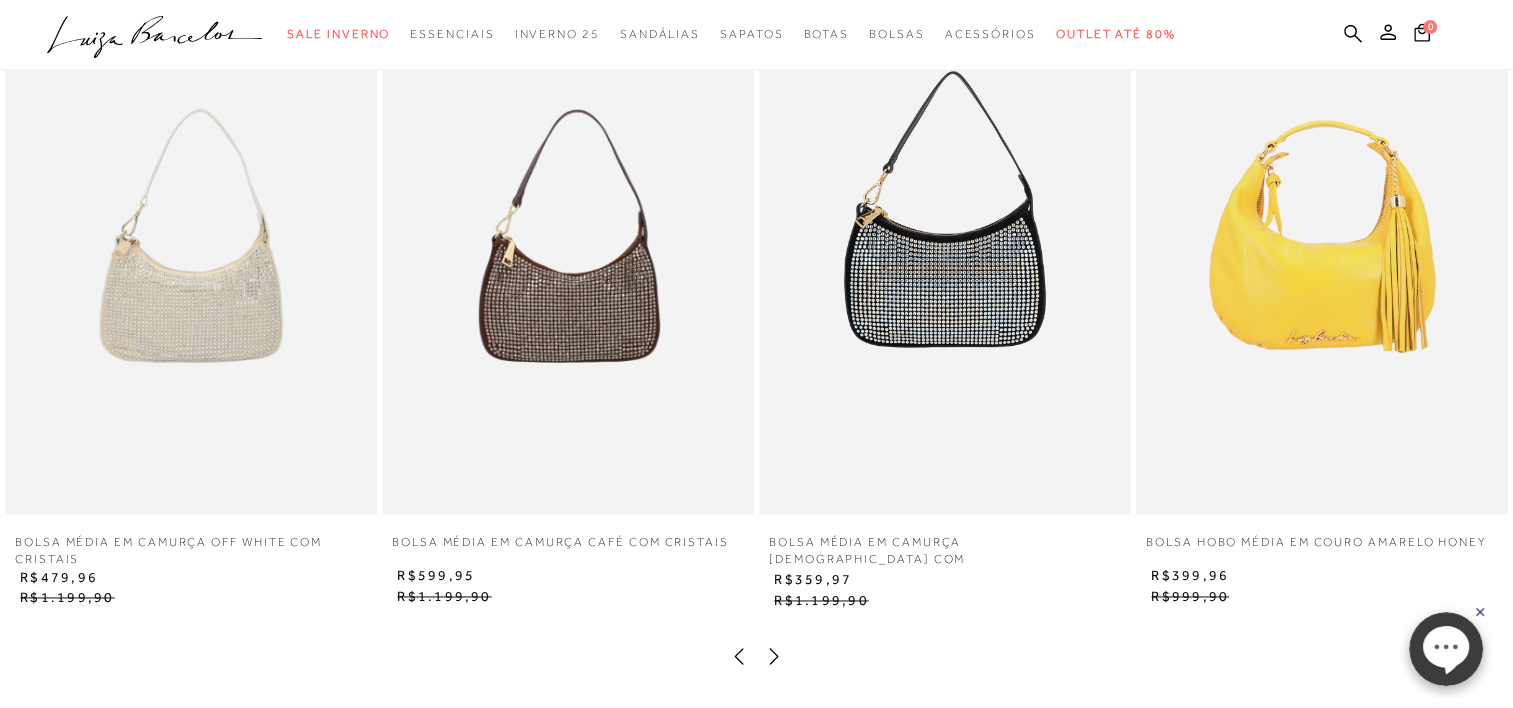 scroll, scrollTop: 2857, scrollLeft: 0, axis: vertical 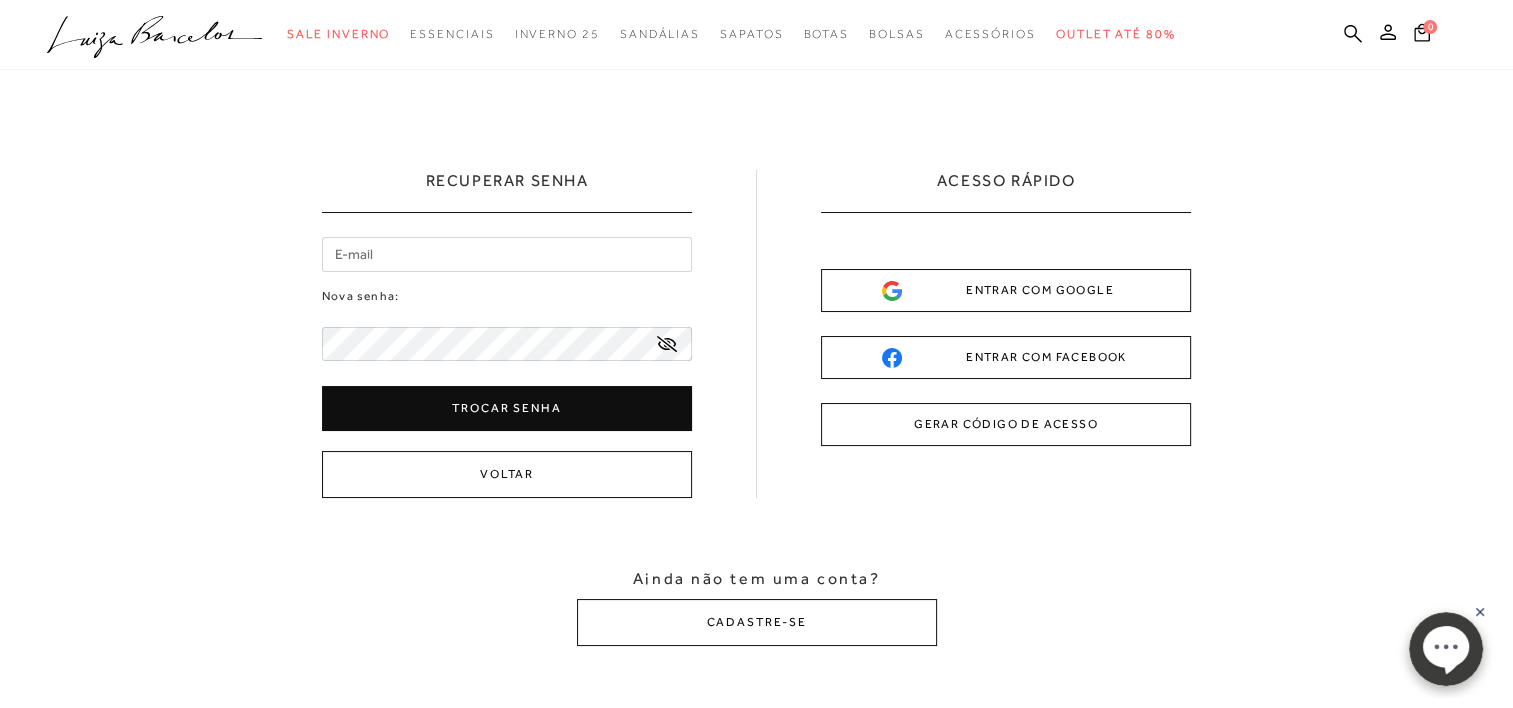 click at bounding box center (507, 254) 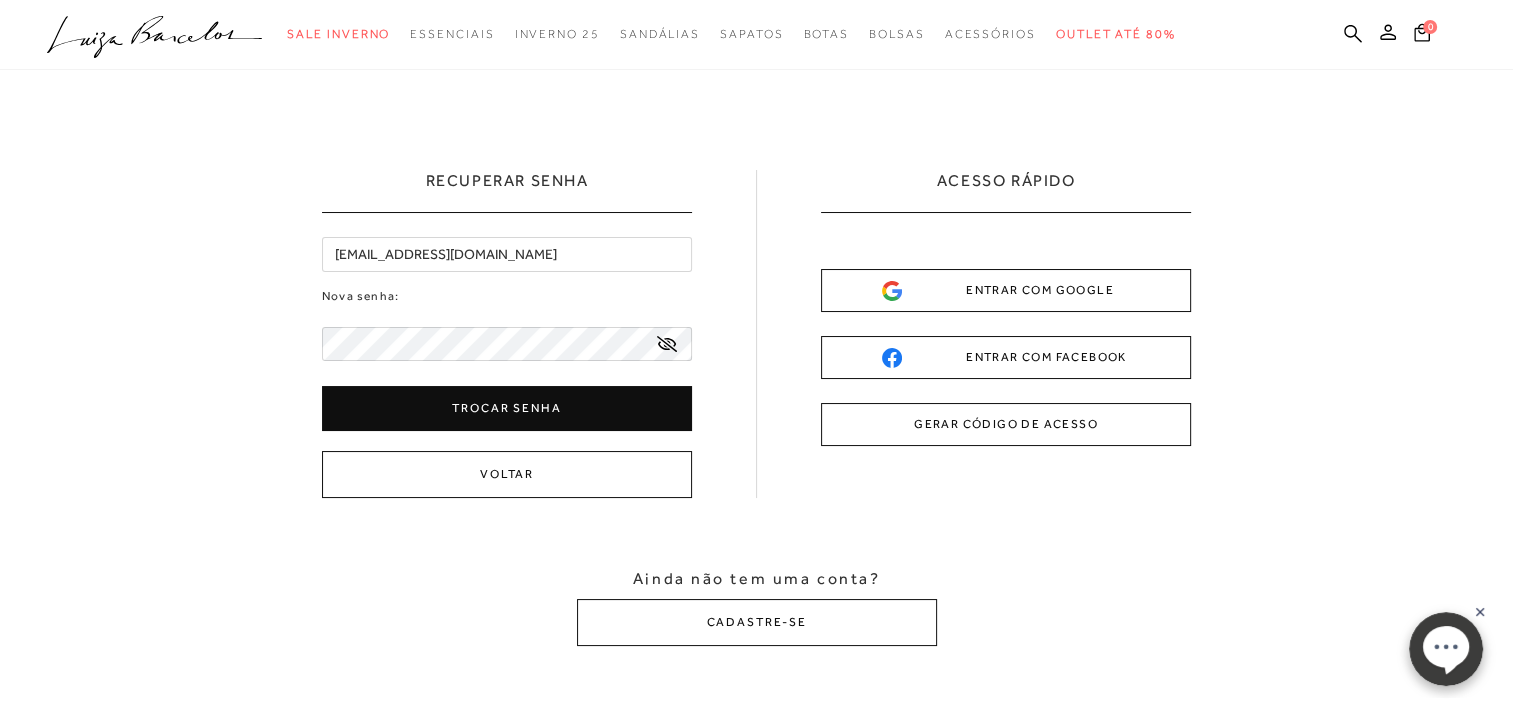 click 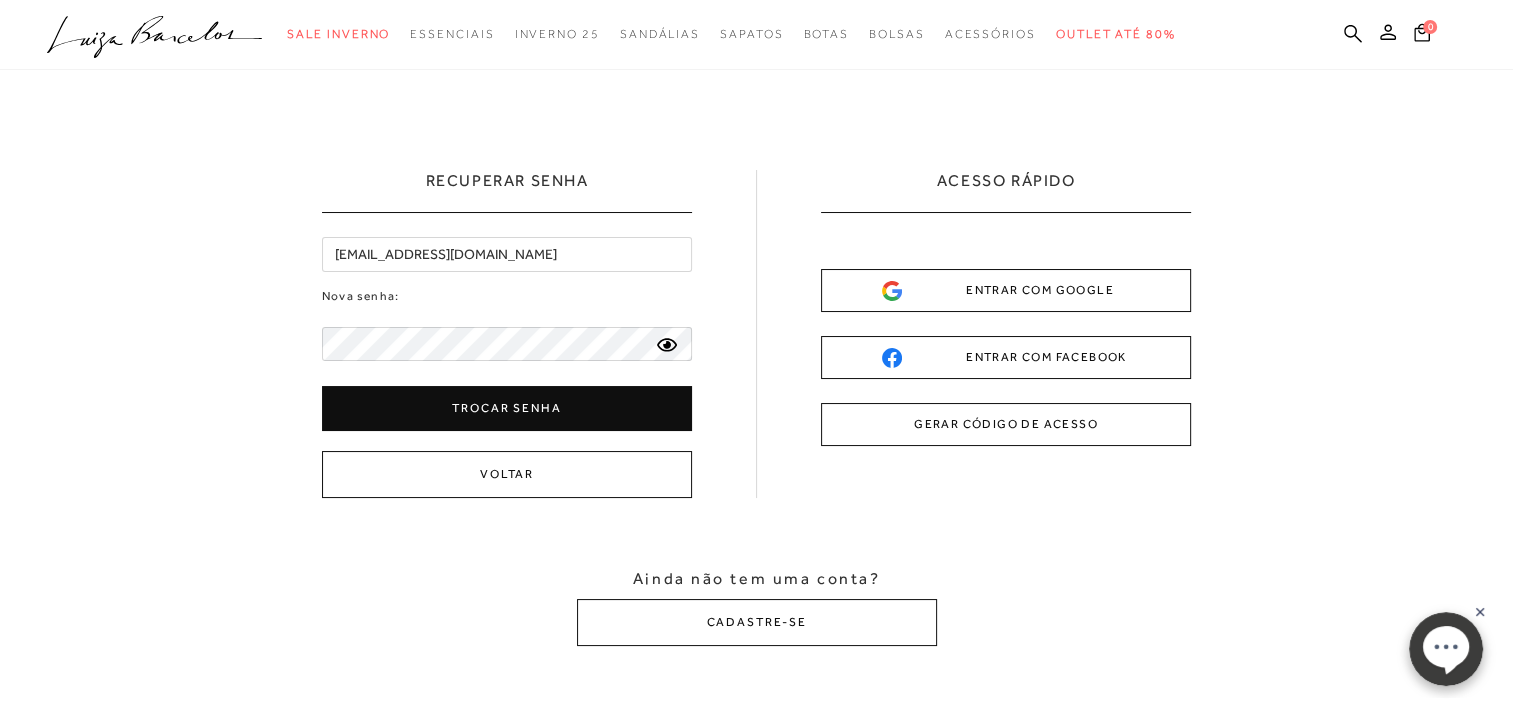 click on "Trocar senha" at bounding box center (507, 408) 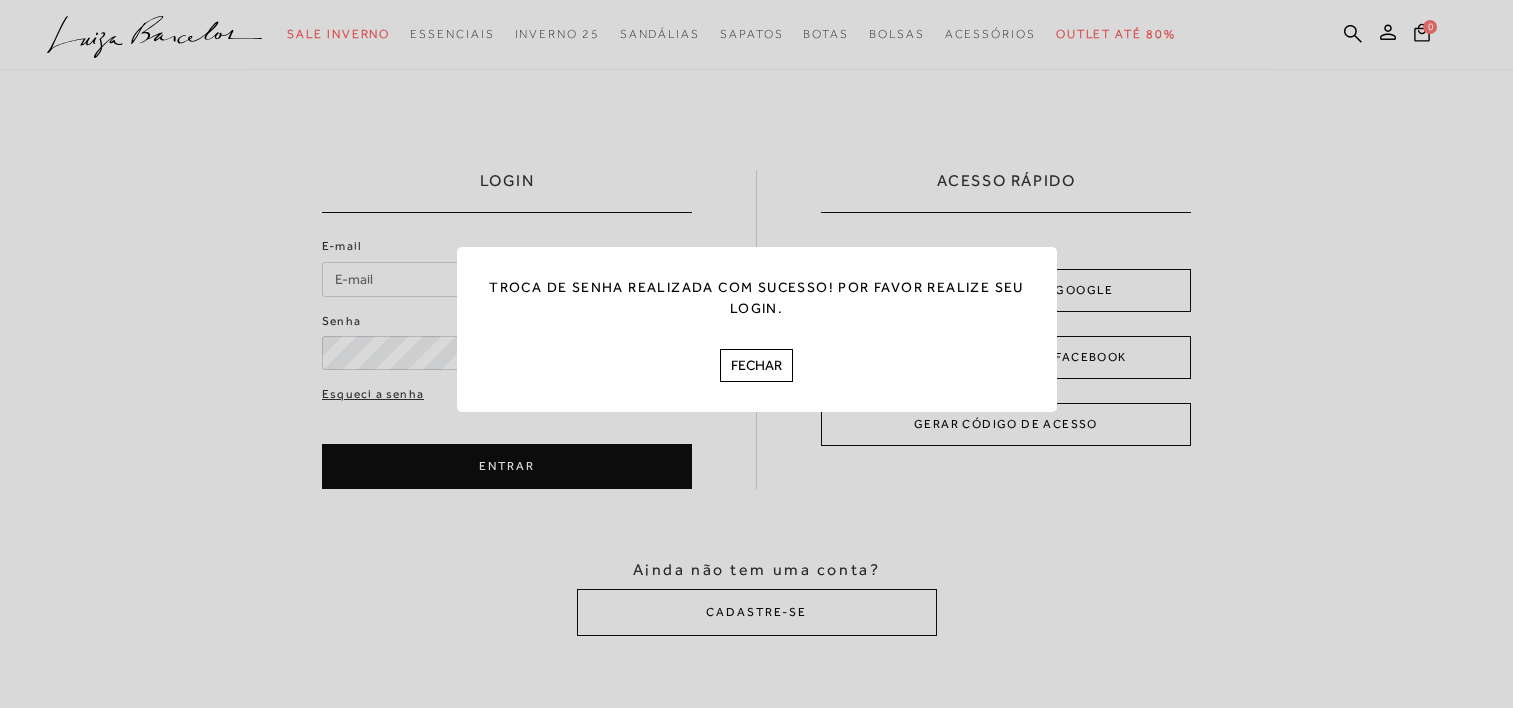 scroll, scrollTop: 0, scrollLeft: 0, axis: both 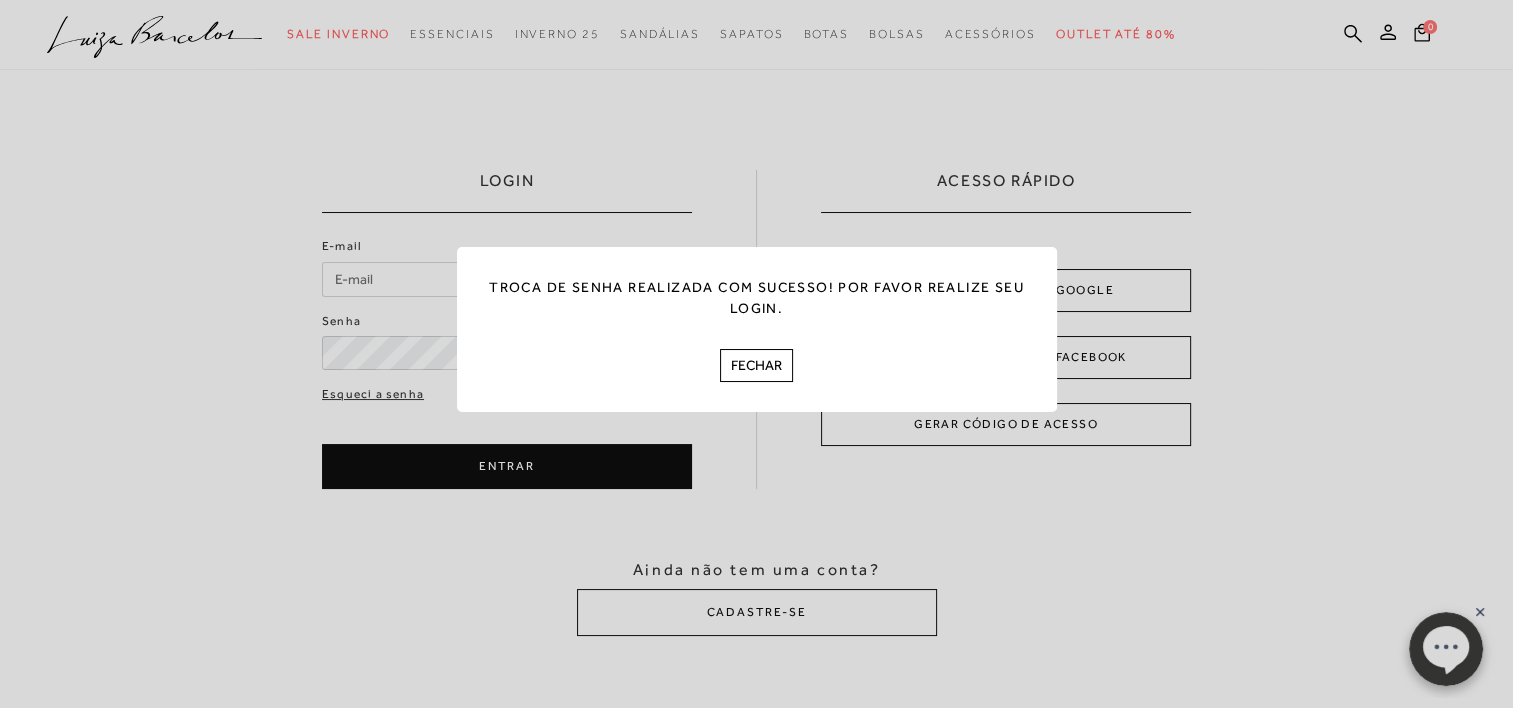 drag, startPoint x: 771, startPoint y: 365, endPoint x: 550, endPoint y: 376, distance: 221.27359 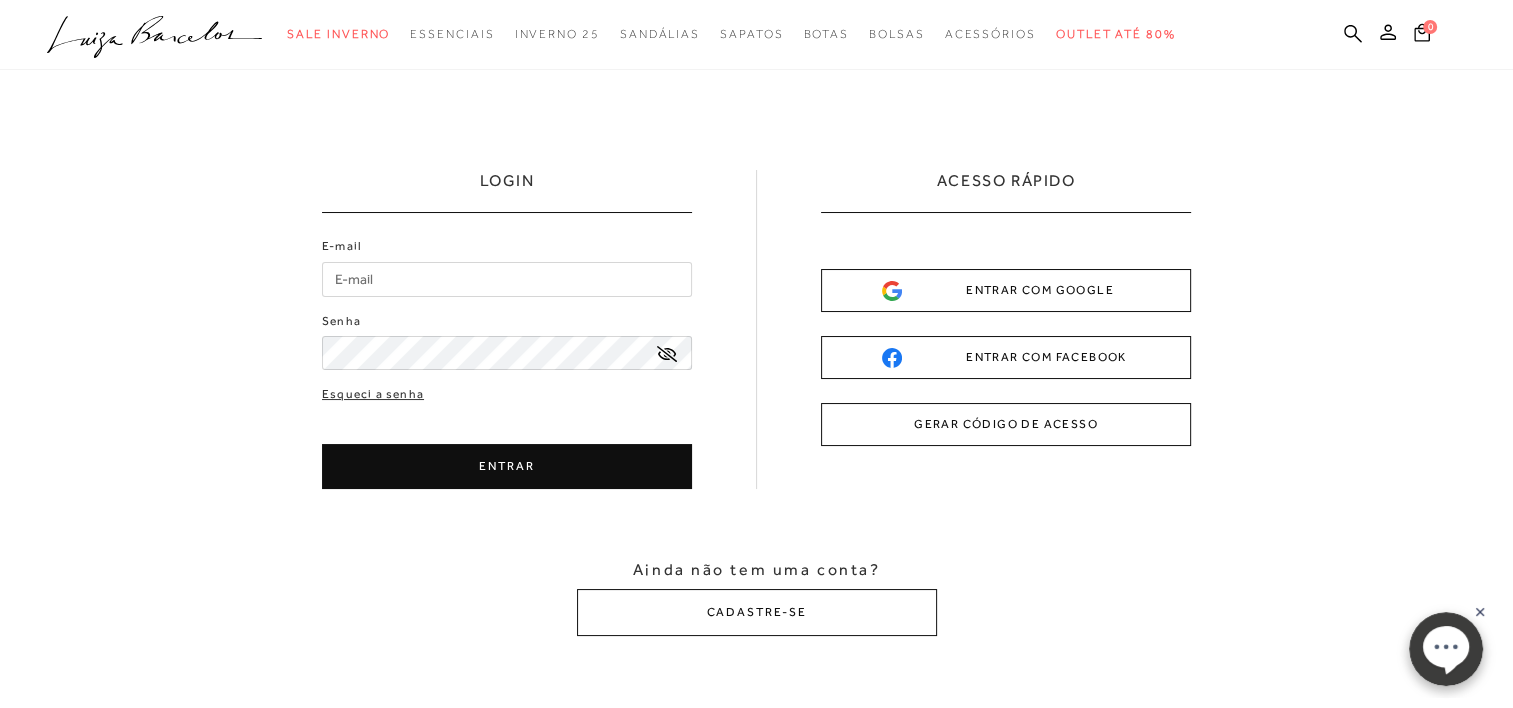 click on "E-mail" at bounding box center [507, 279] 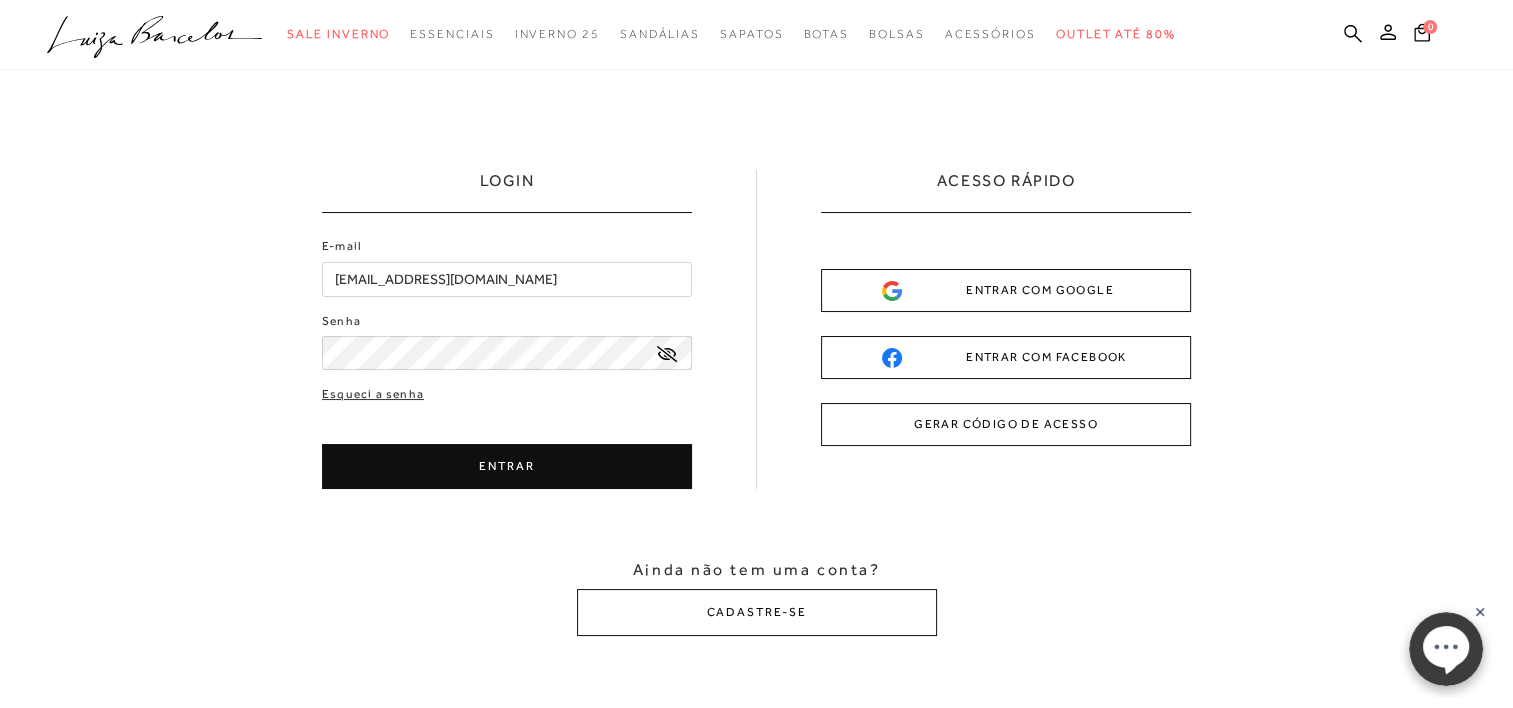 click on "ENTRAR" at bounding box center [507, 466] 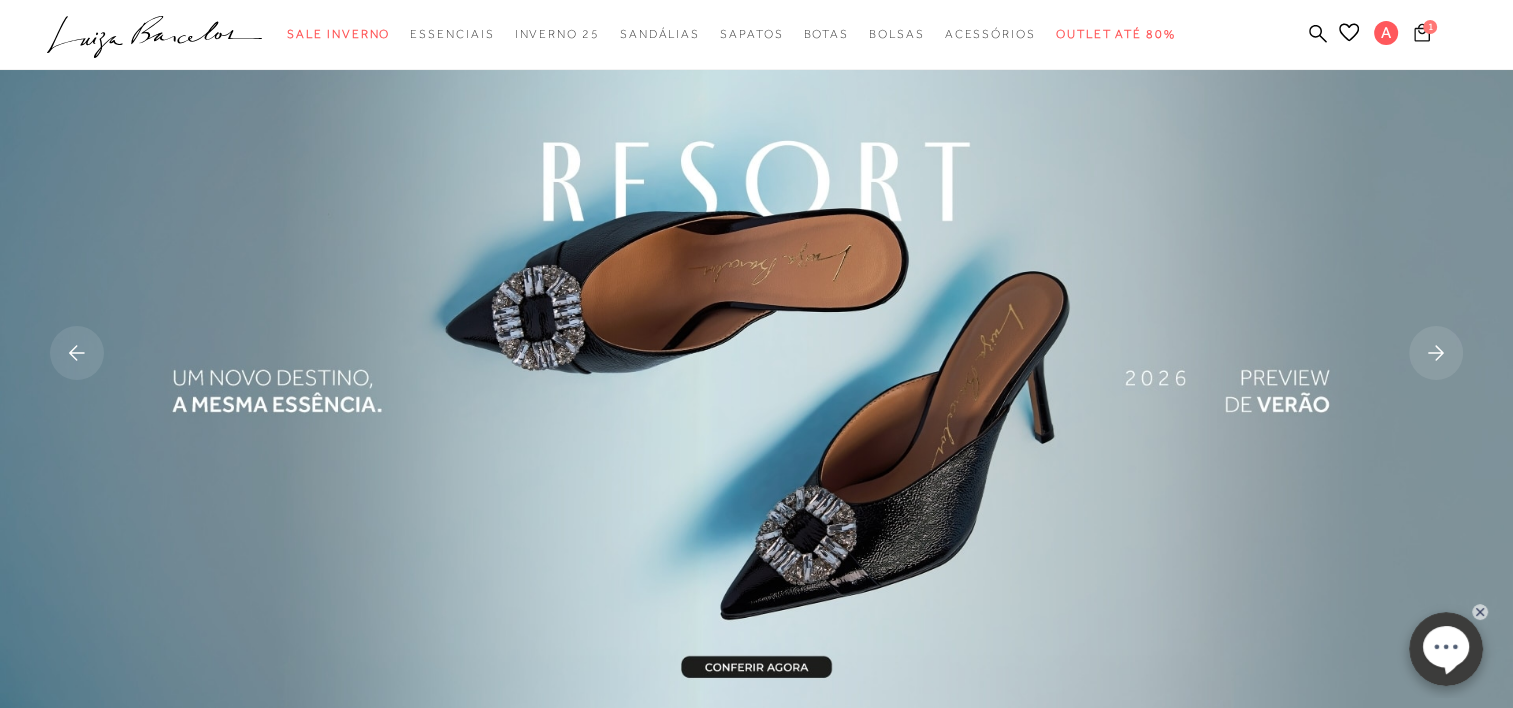 click on "1" at bounding box center (1430, 27) 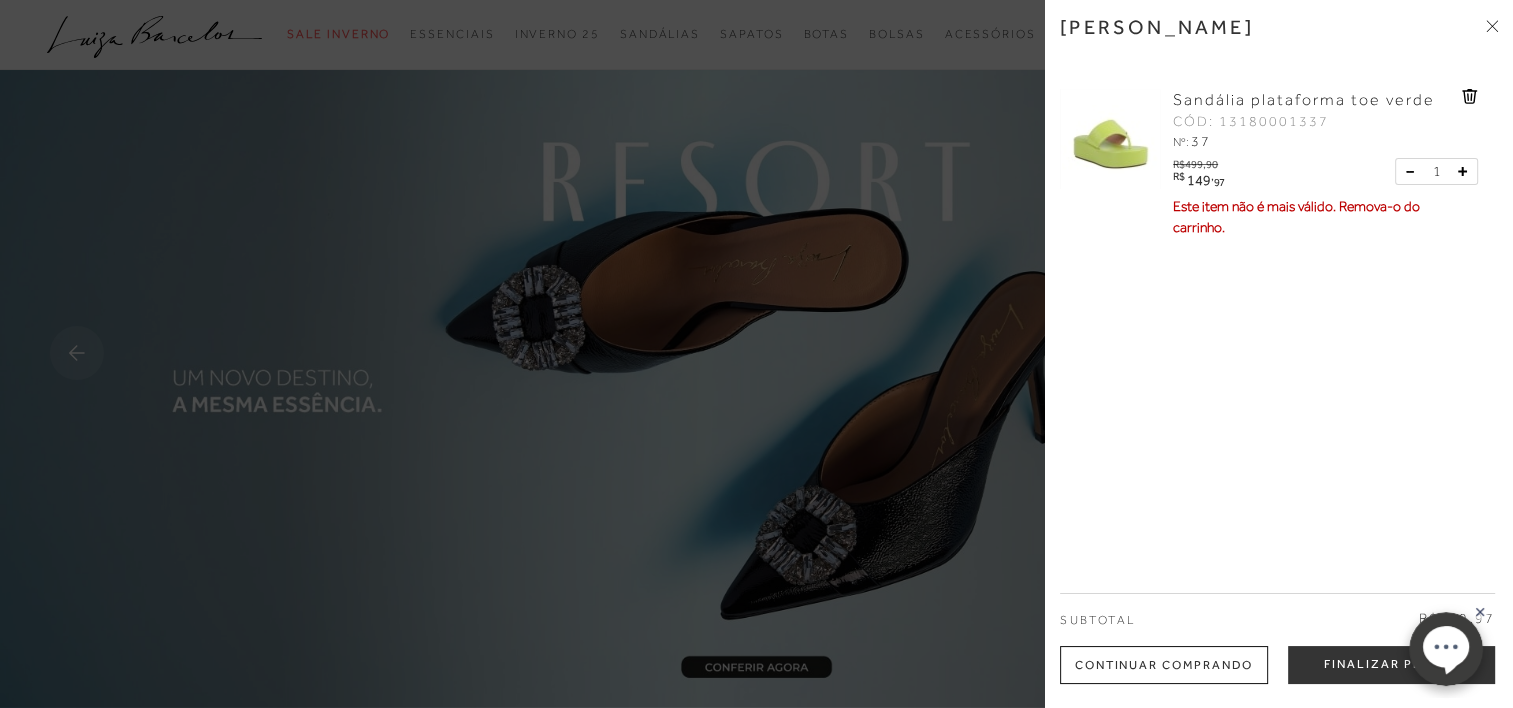 click 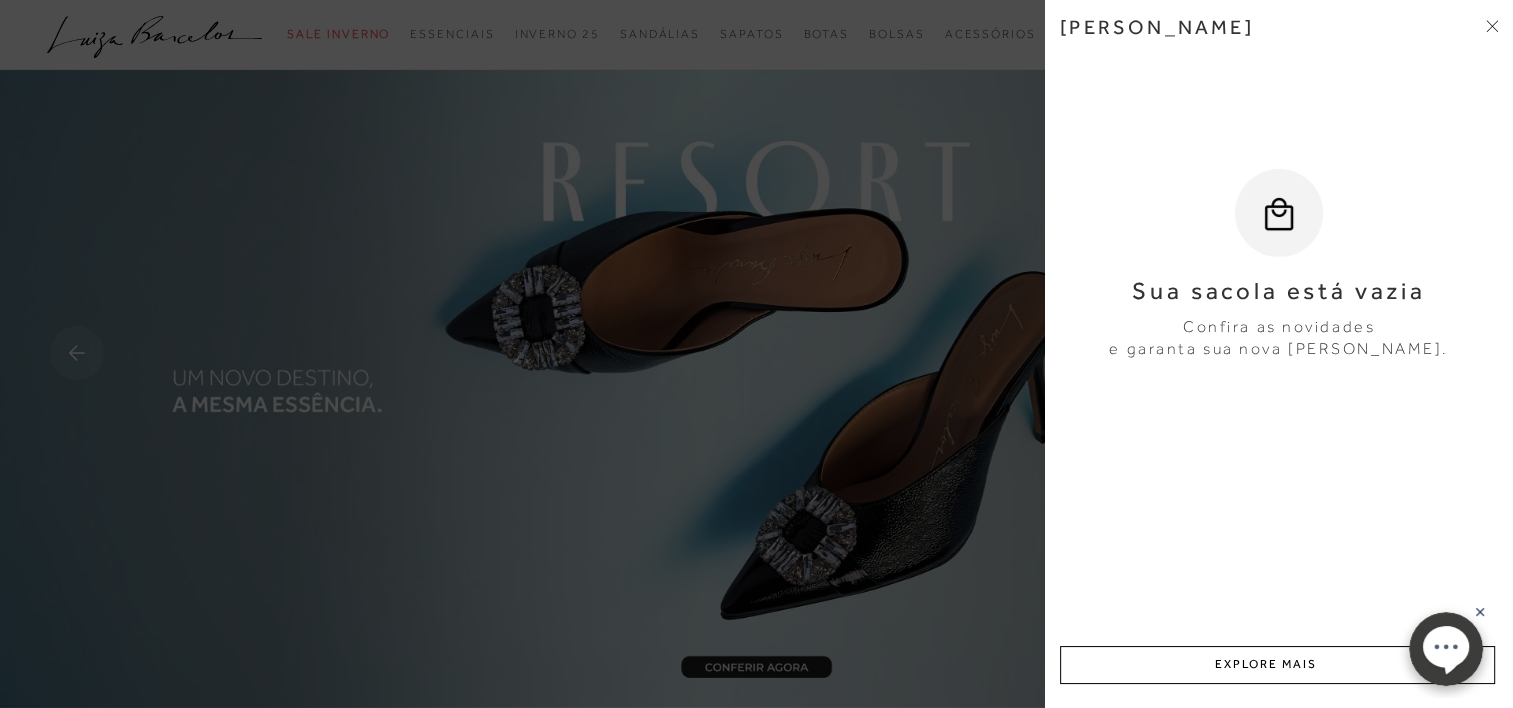 click at bounding box center (756, 354) 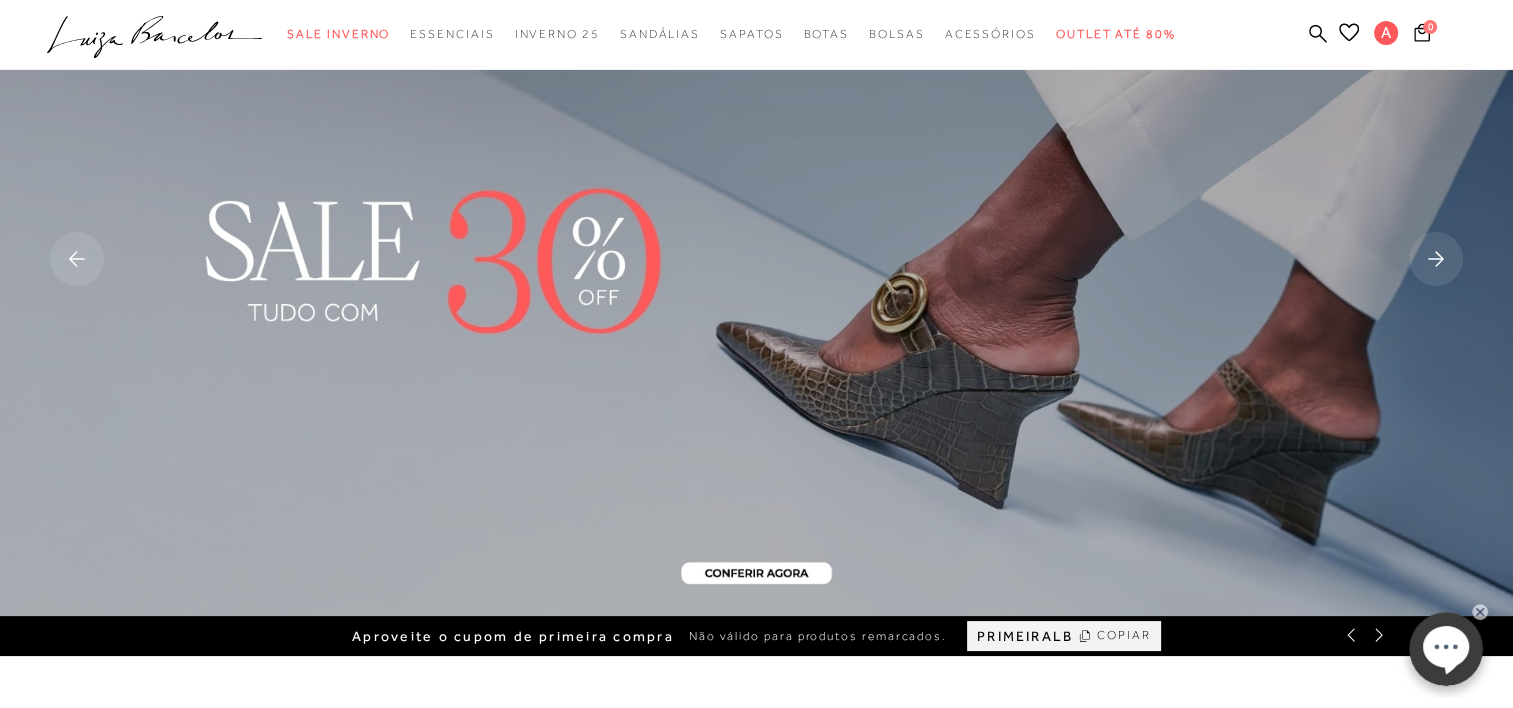 scroll, scrollTop: 0, scrollLeft: 0, axis: both 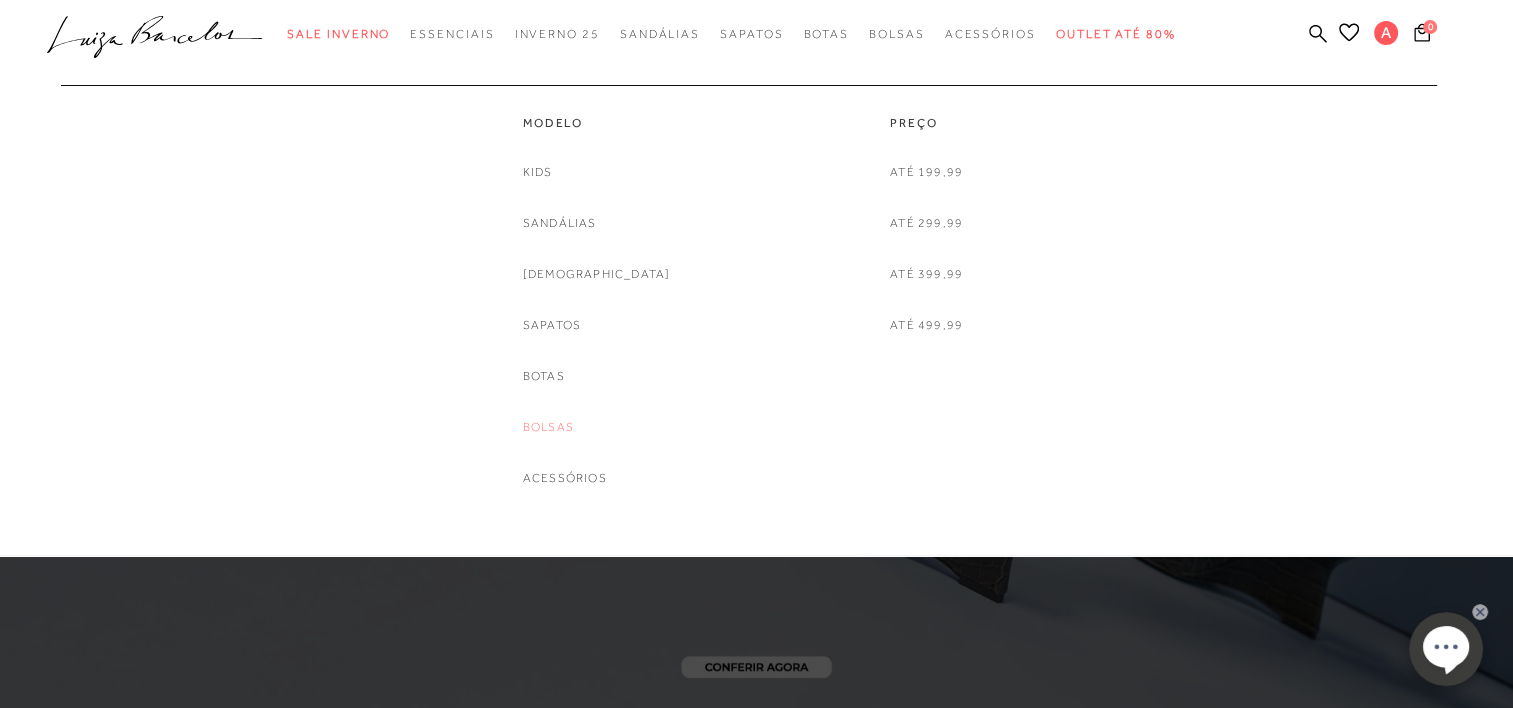 click on "Bolsas" at bounding box center [548, 427] 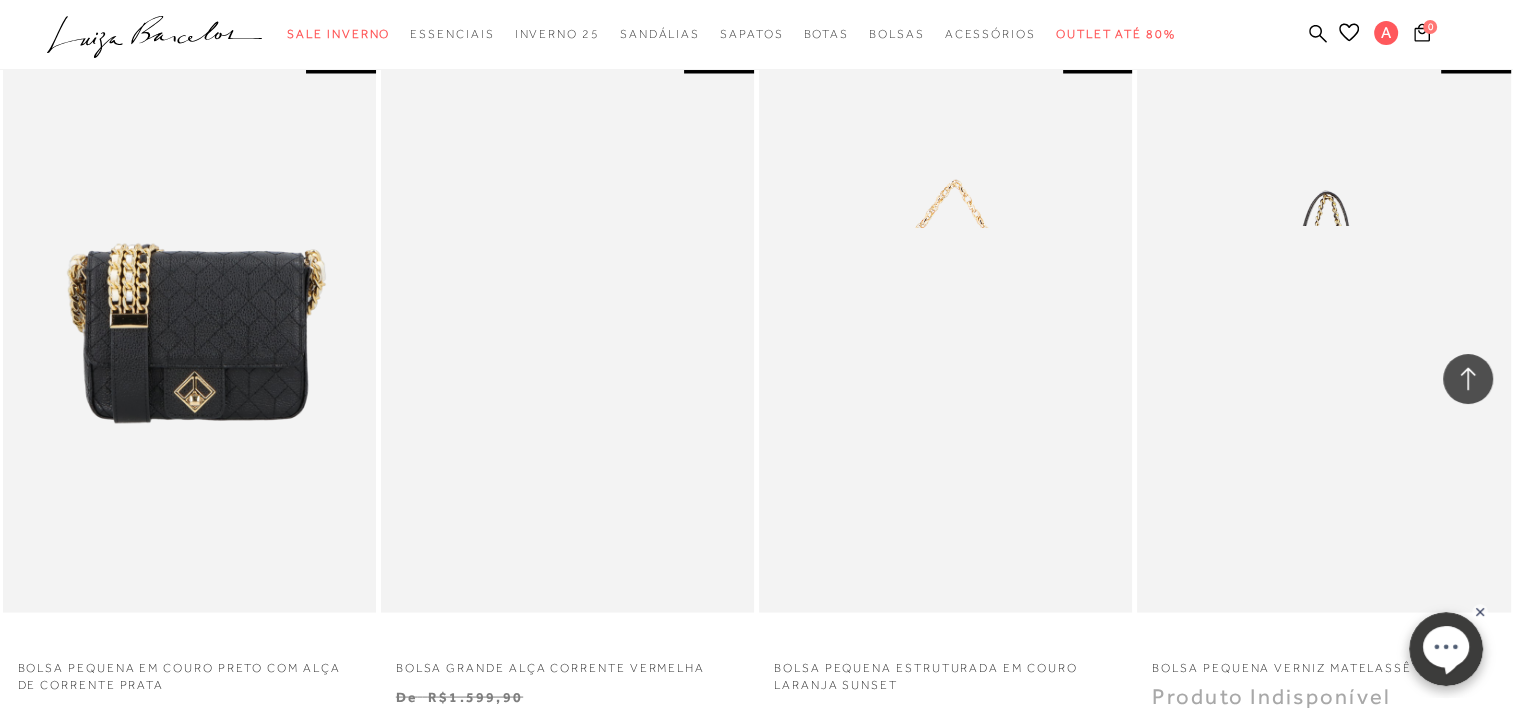scroll, scrollTop: 3700, scrollLeft: 0, axis: vertical 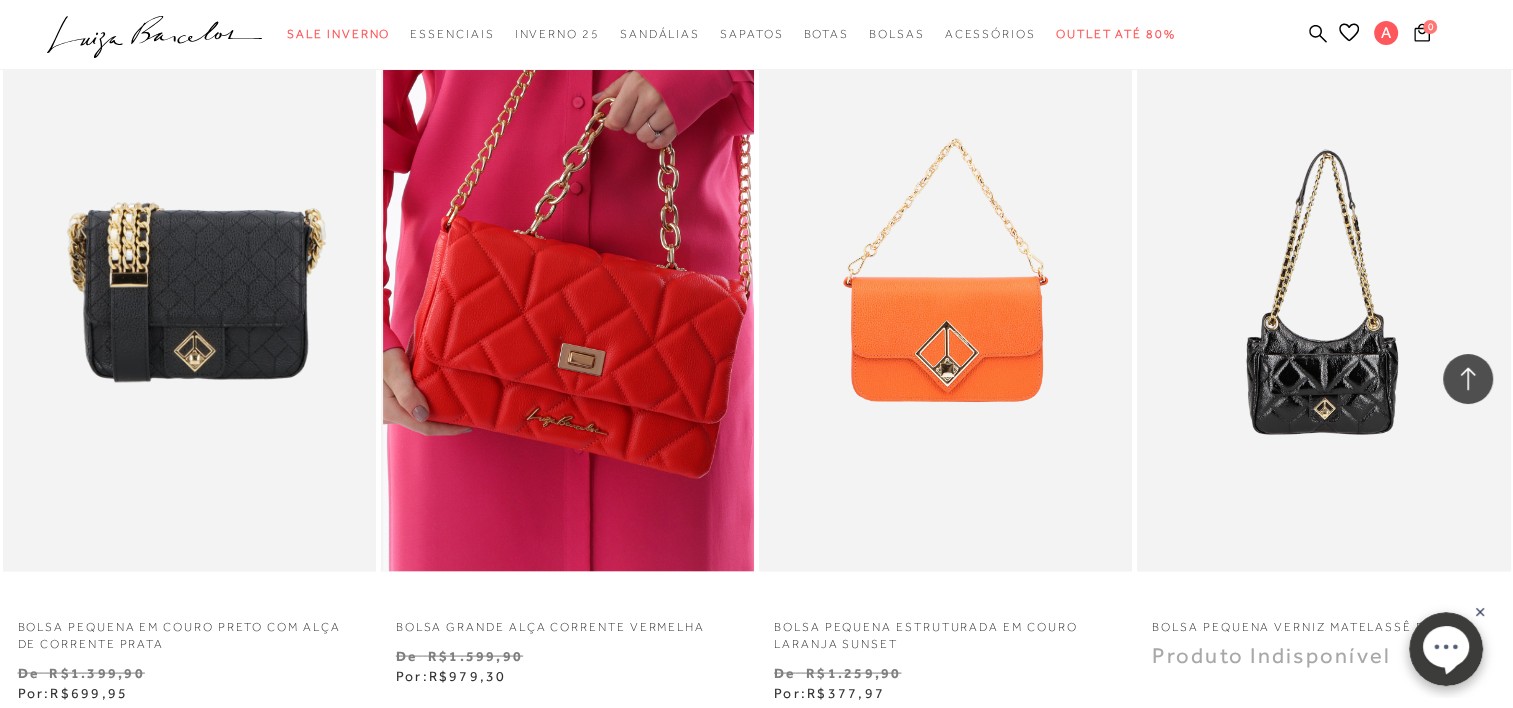 click at bounding box center [568, 292] 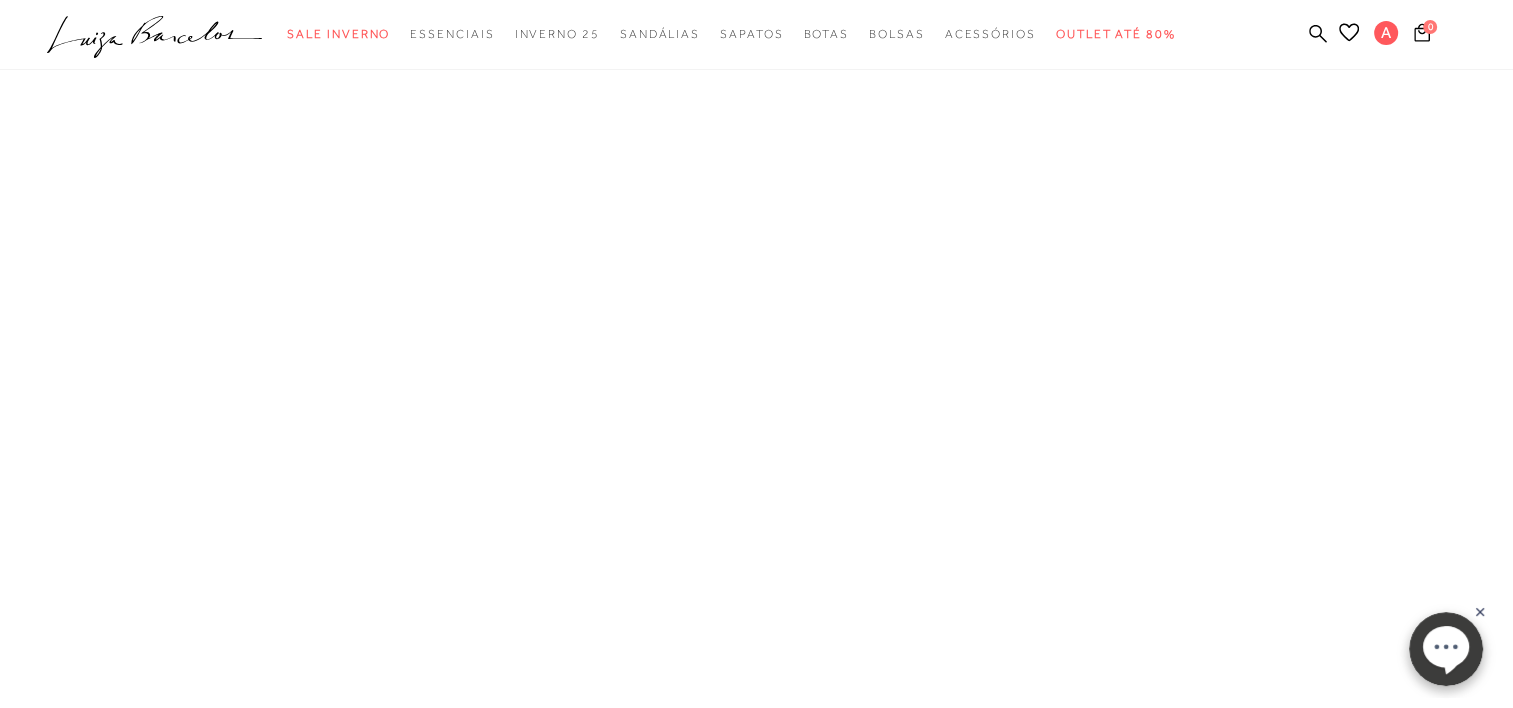 scroll, scrollTop: 0, scrollLeft: 0, axis: both 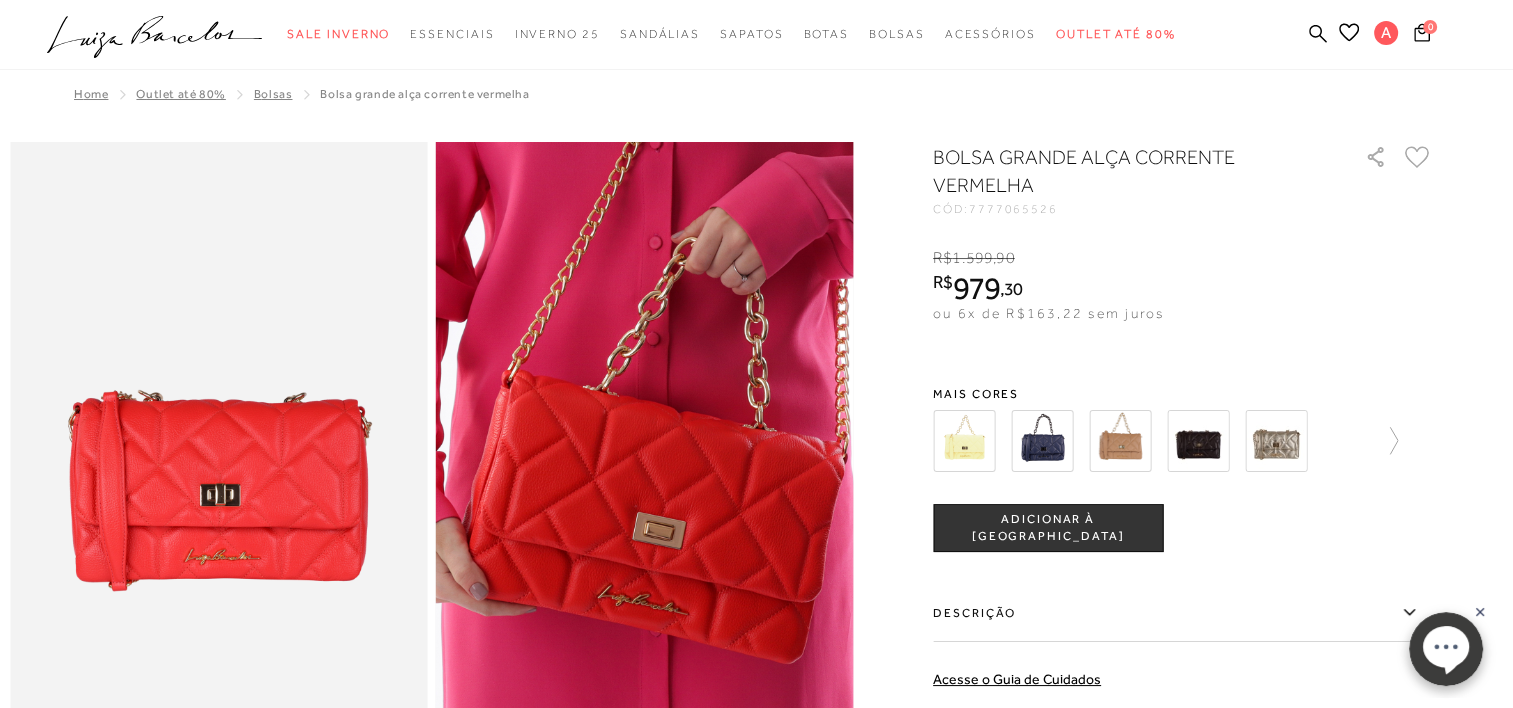 click at bounding box center [1042, 441] 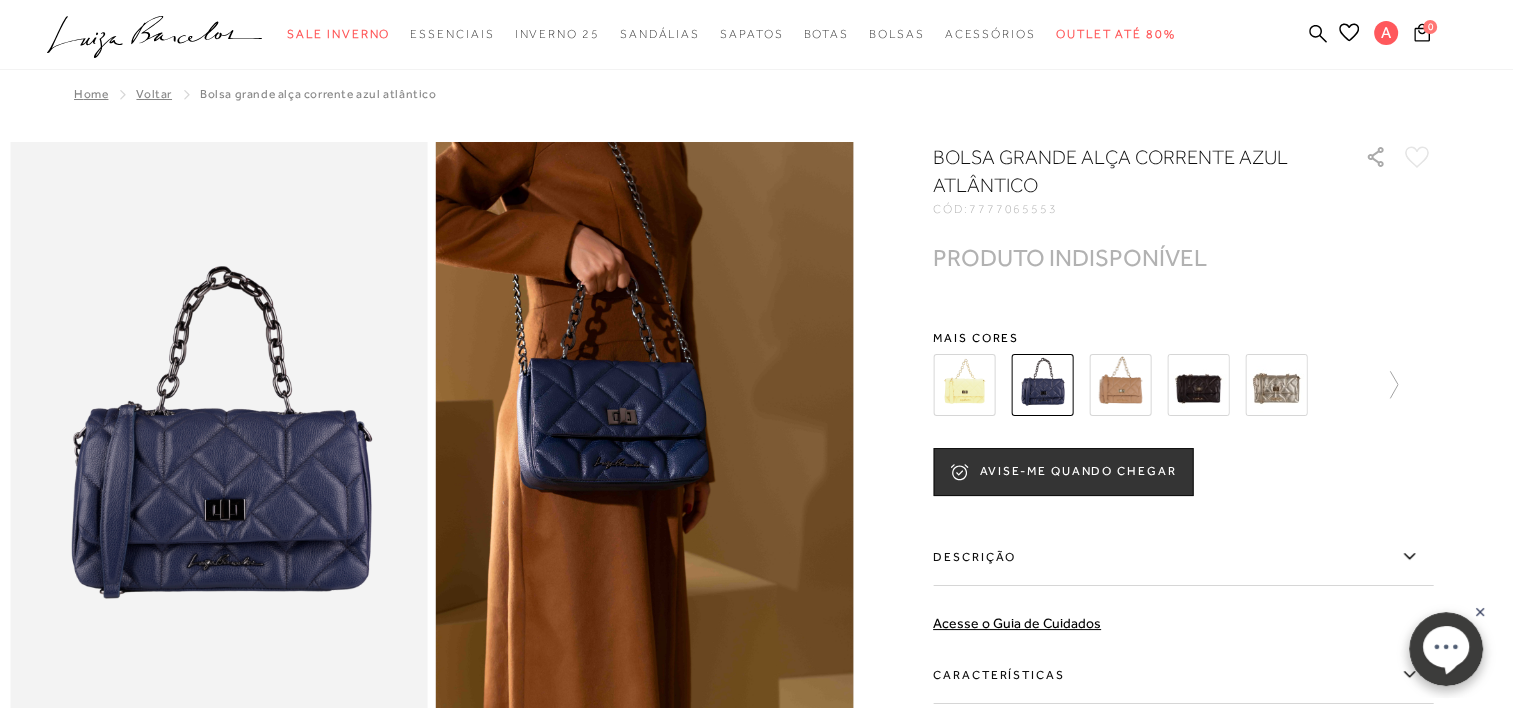 click at bounding box center [1198, 385] 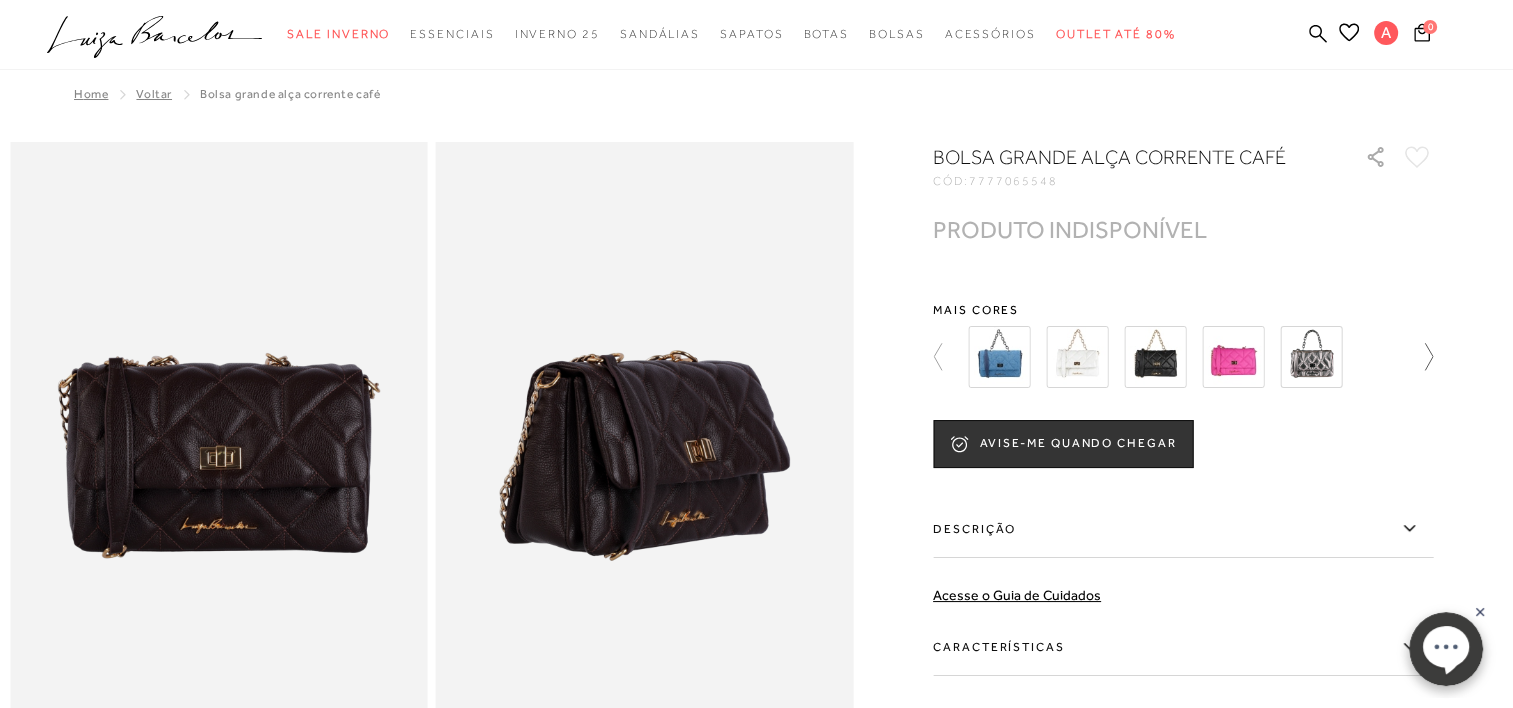 click 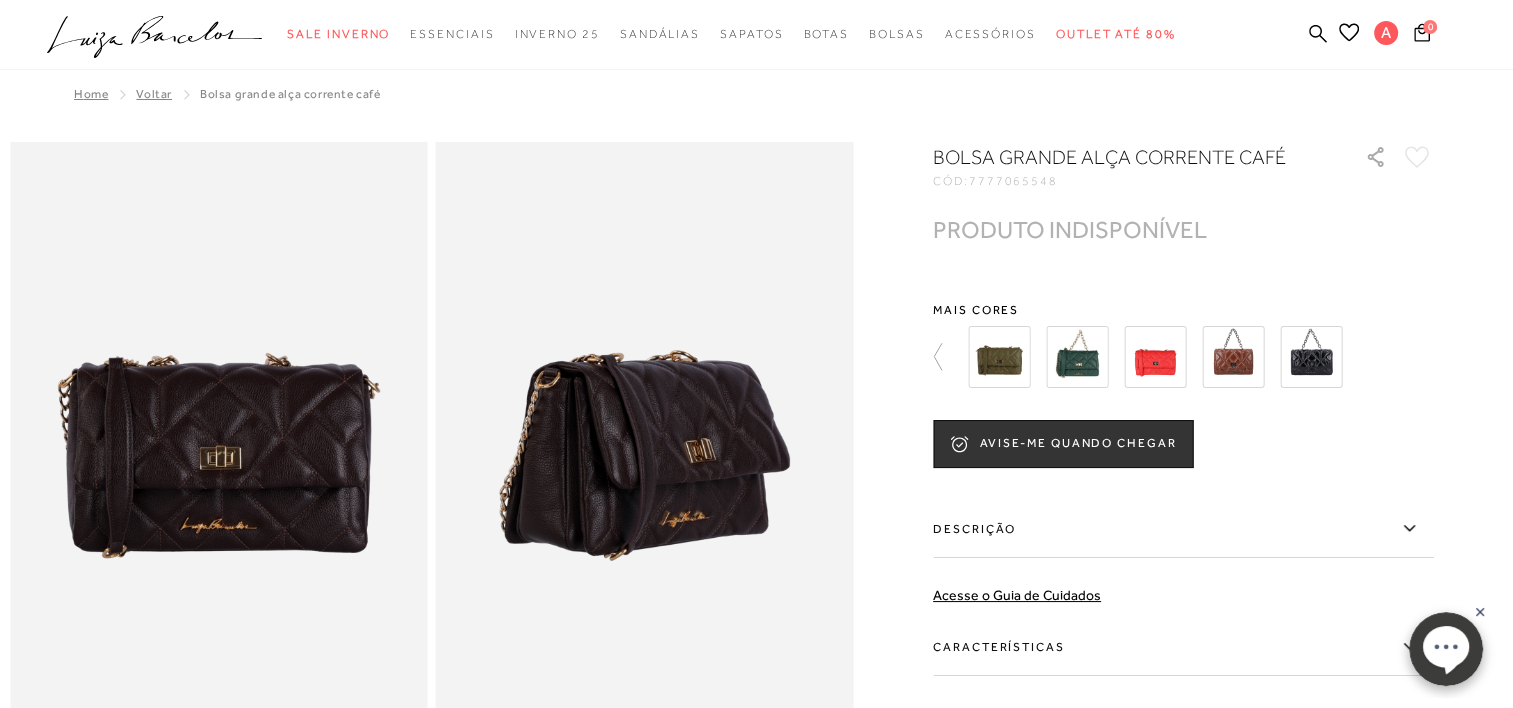 click at bounding box center [1311, 357] 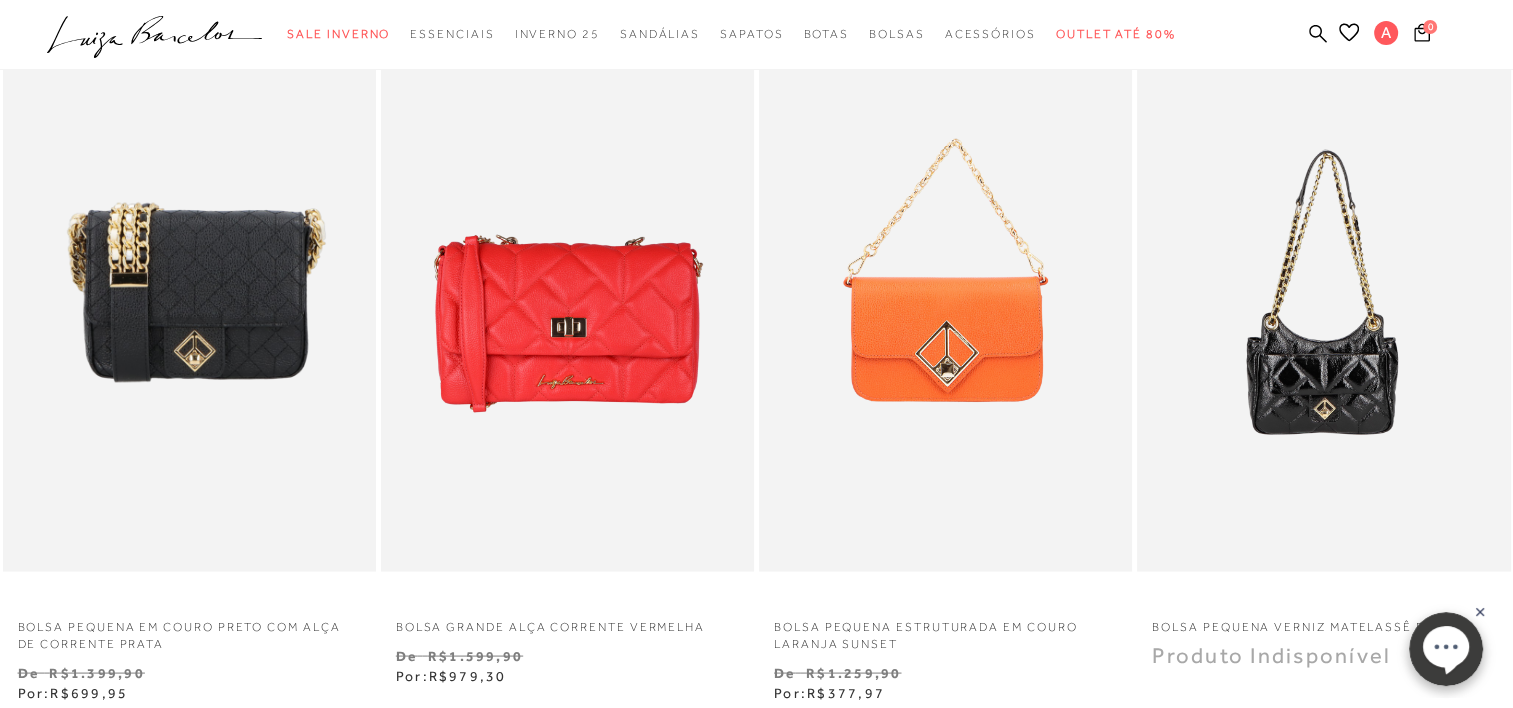 scroll, scrollTop: 0, scrollLeft: 0, axis: both 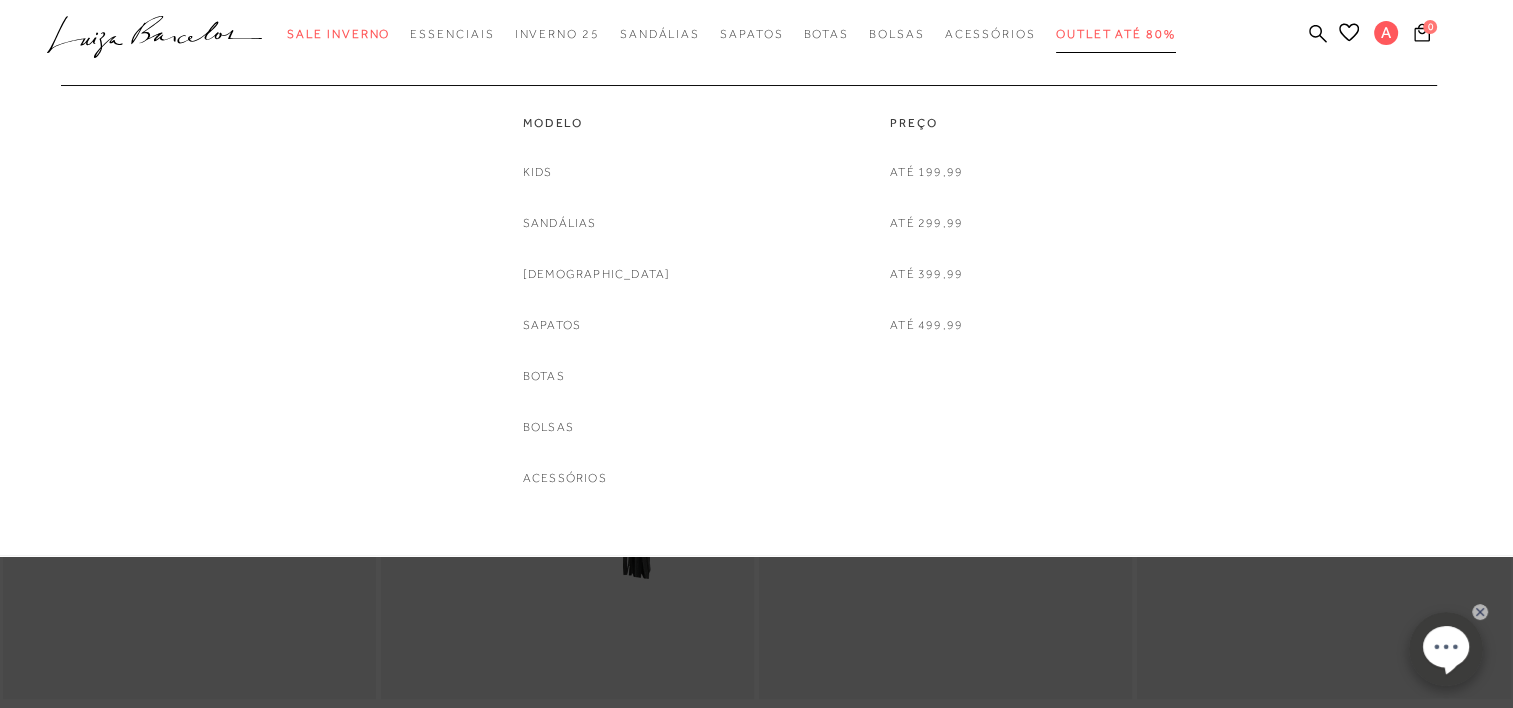 click on "Outlet até 80%" at bounding box center (1116, 34) 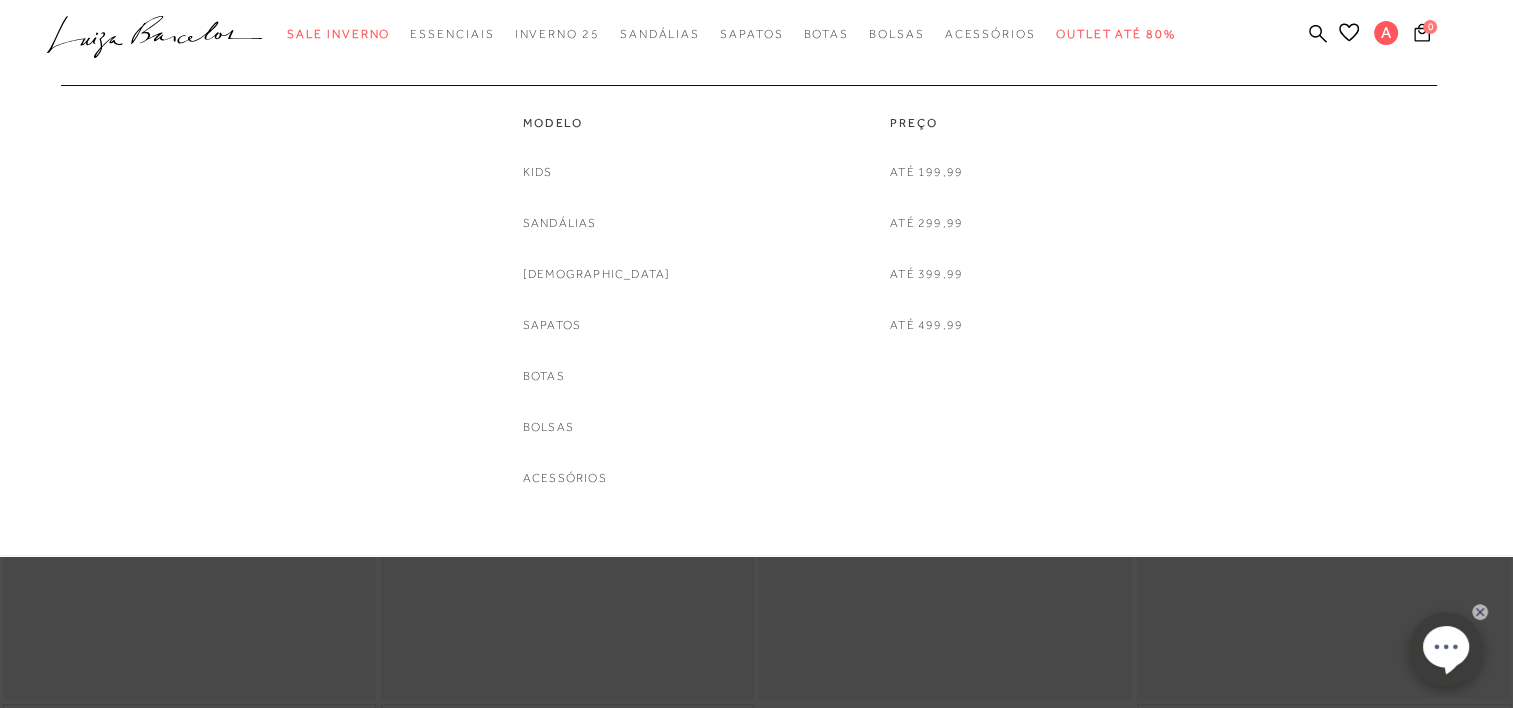 click on "Bolsas" at bounding box center [548, 427] 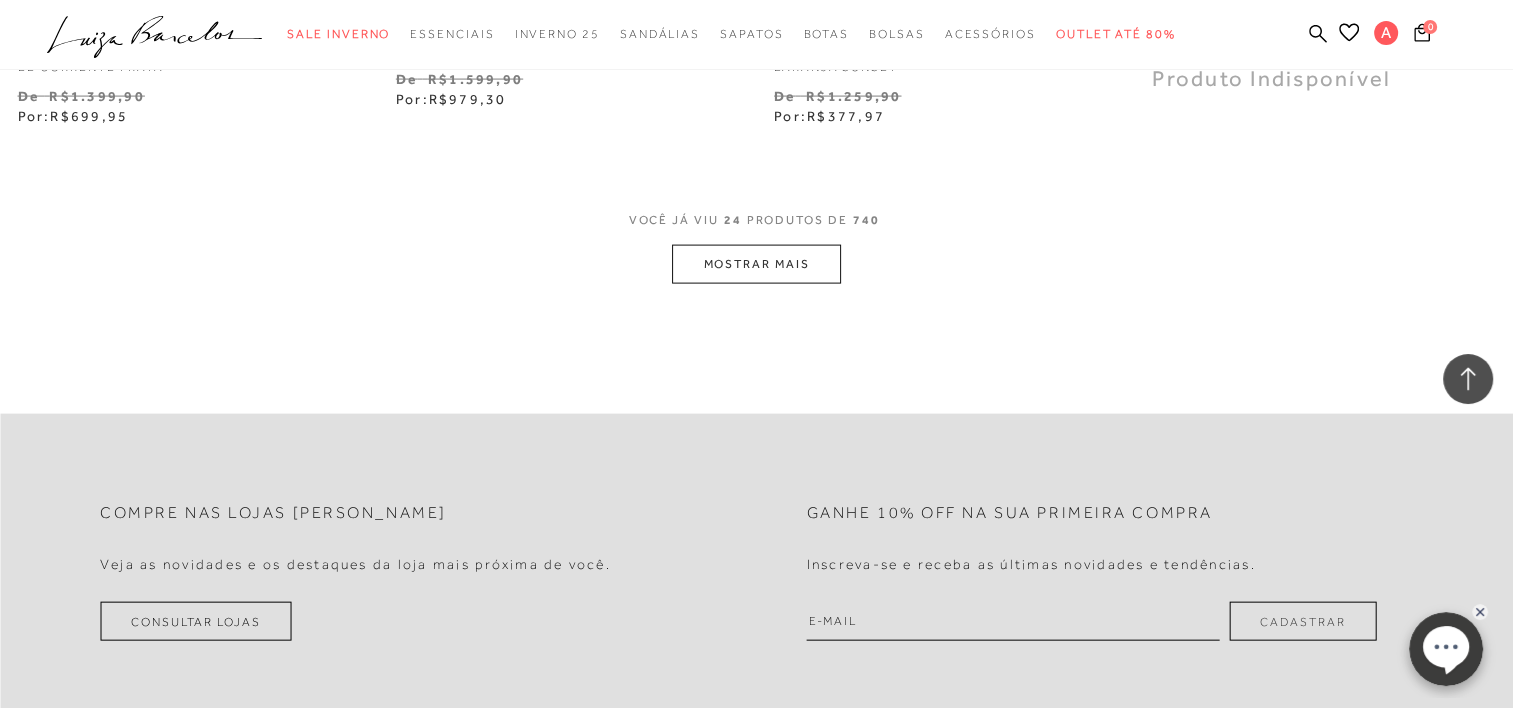 scroll, scrollTop: 4300, scrollLeft: 0, axis: vertical 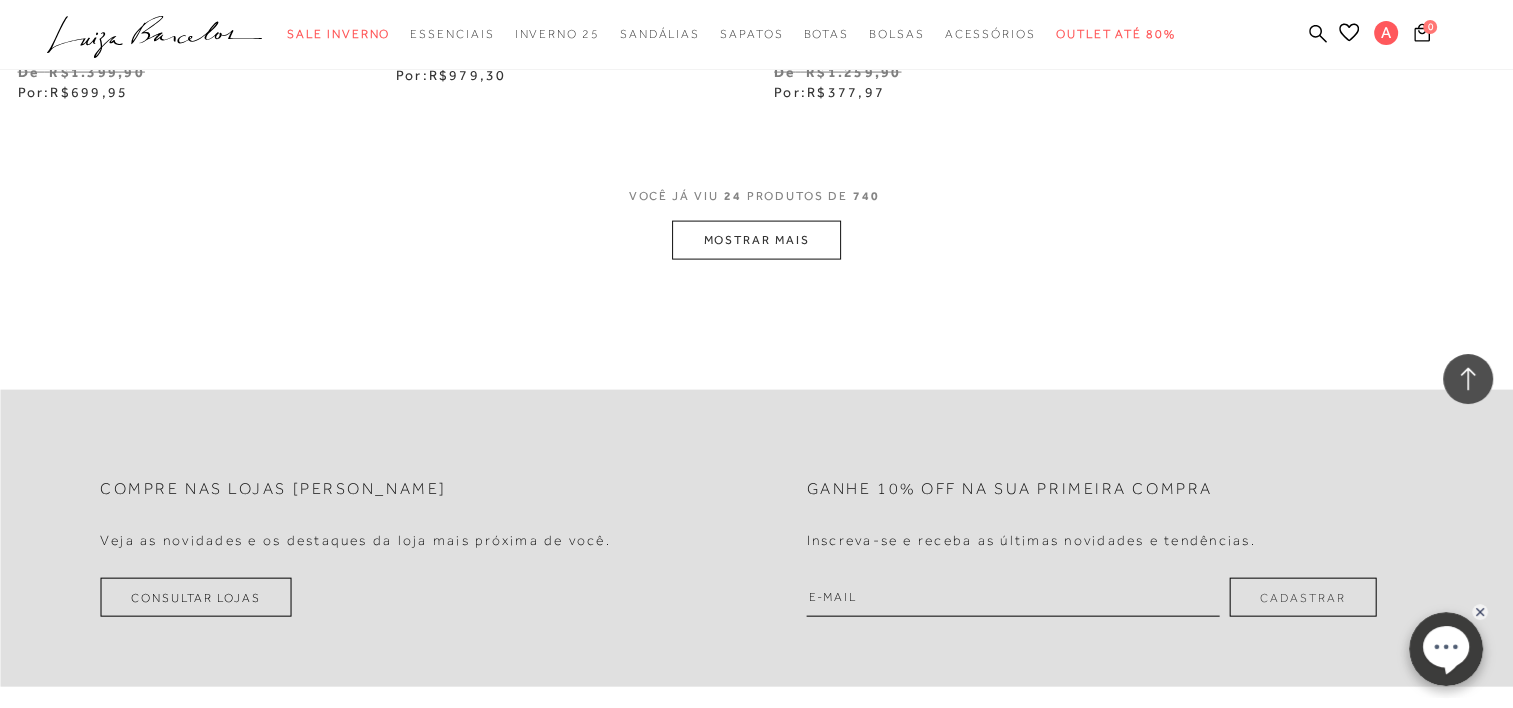 click on "MOSTRAR MAIS" at bounding box center [756, 240] 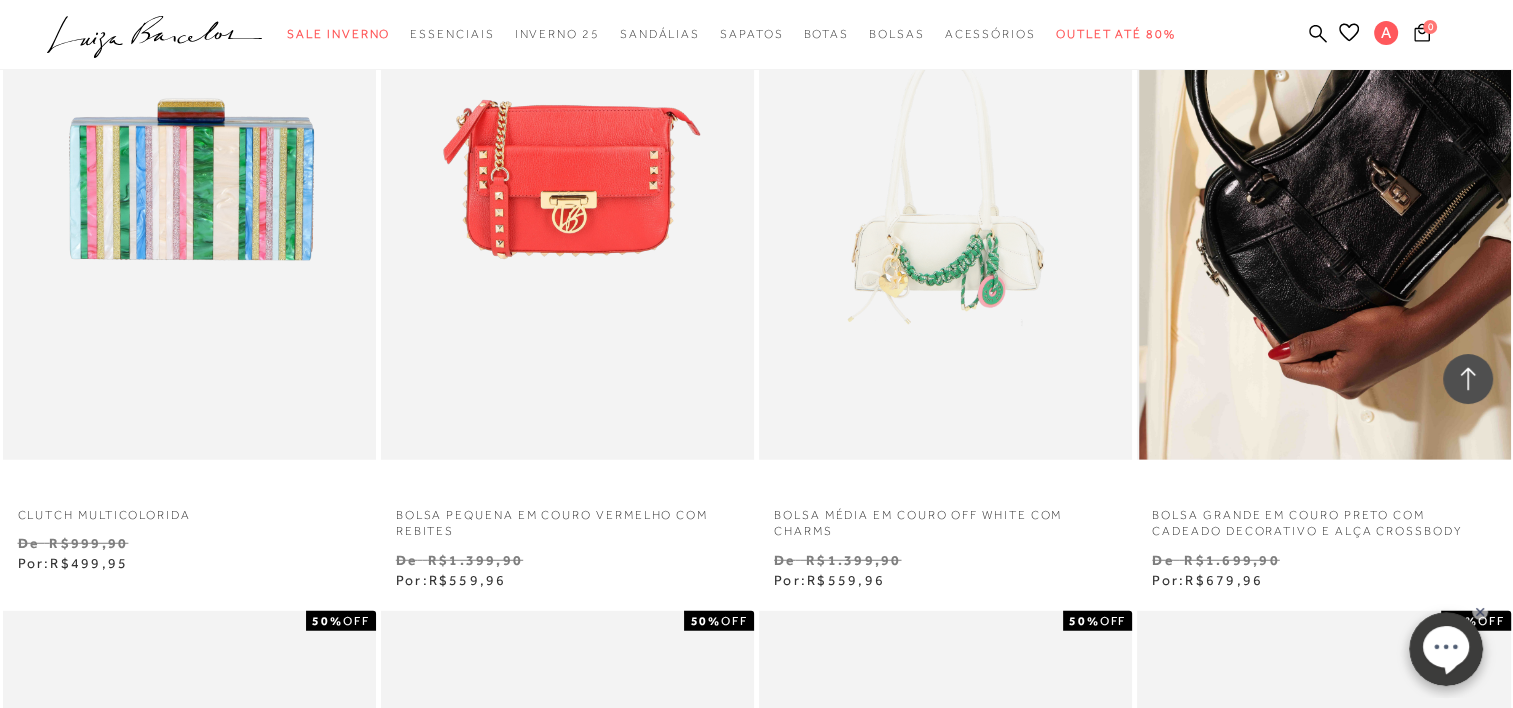 scroll, scrollTop: 5100, scrollLeft: 0, axis: vertical 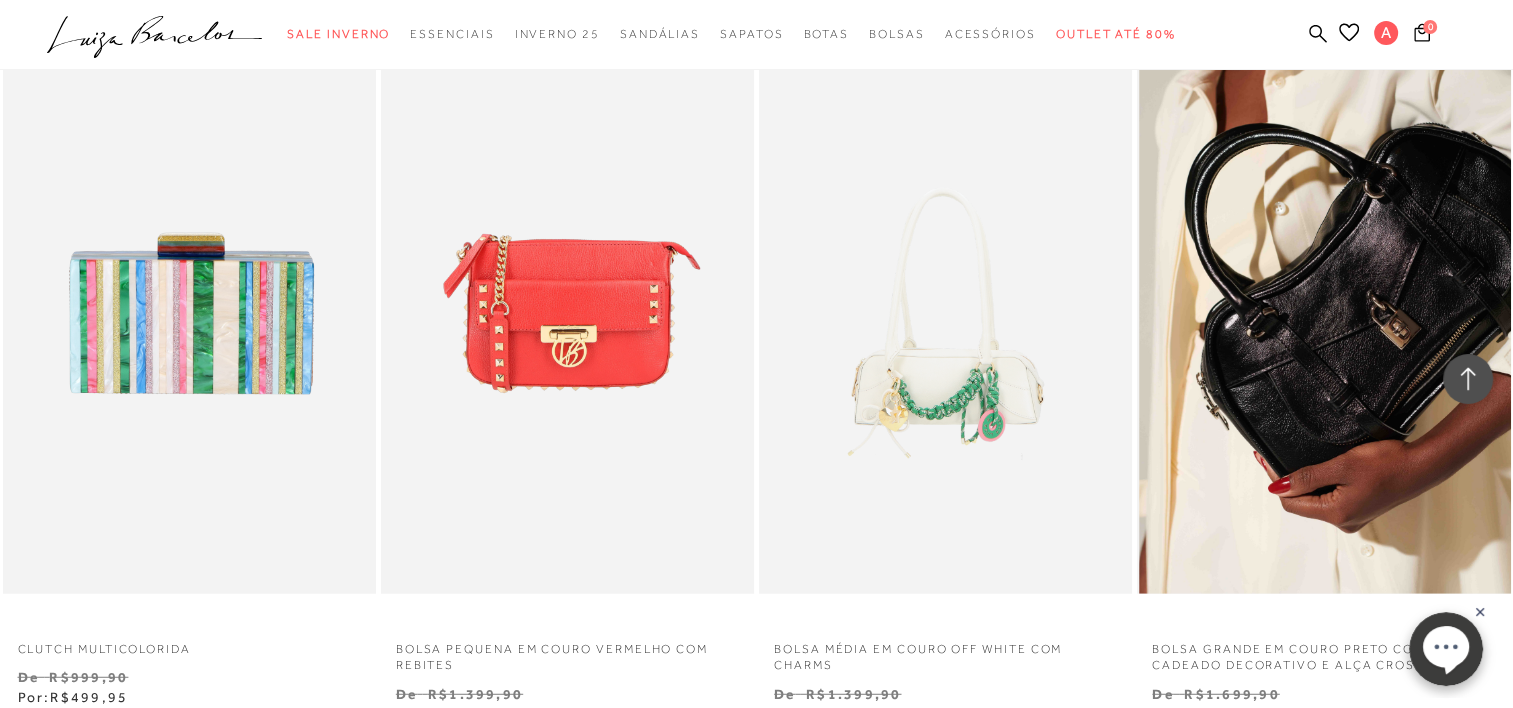 click at bounding box center [1324, 314] 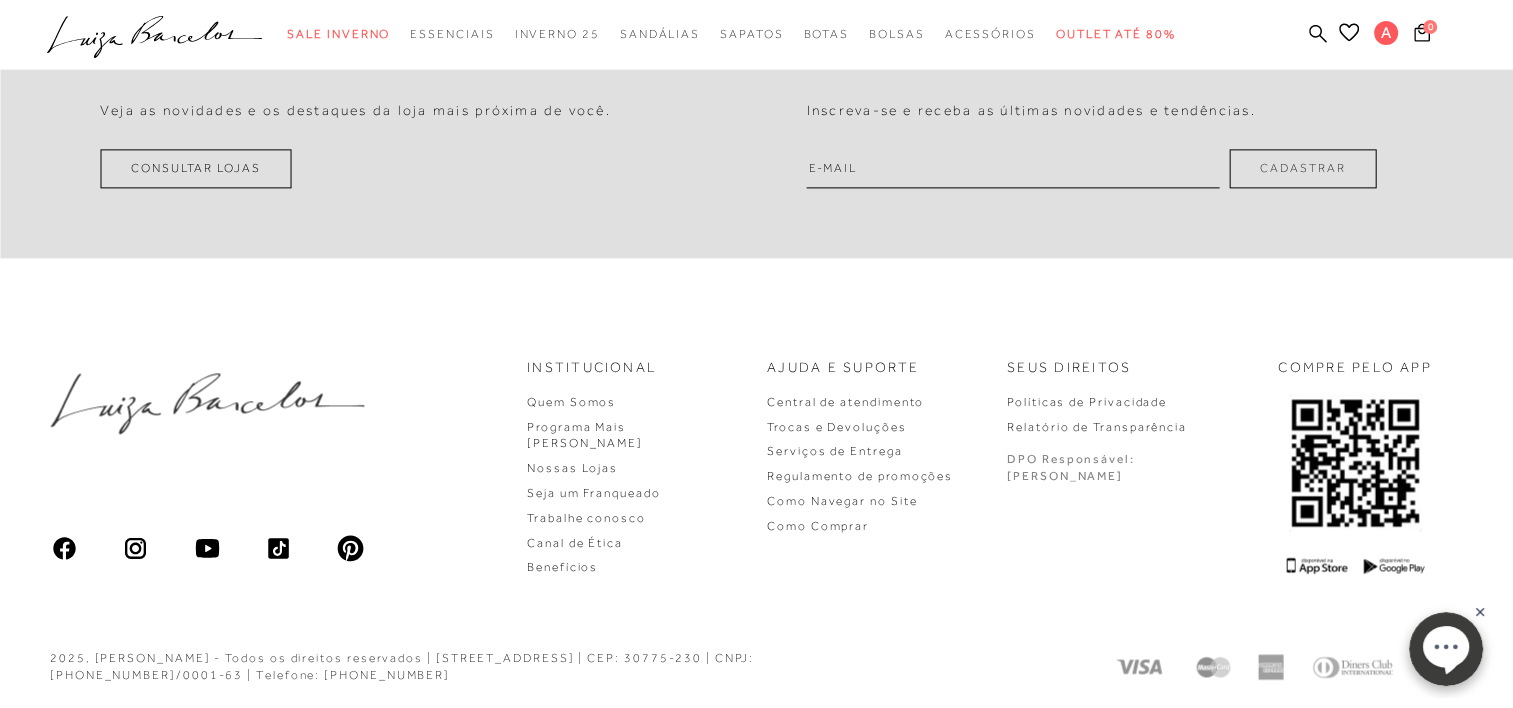 scroll, scrollTop: 0, scrollLeft: 0, axis: both 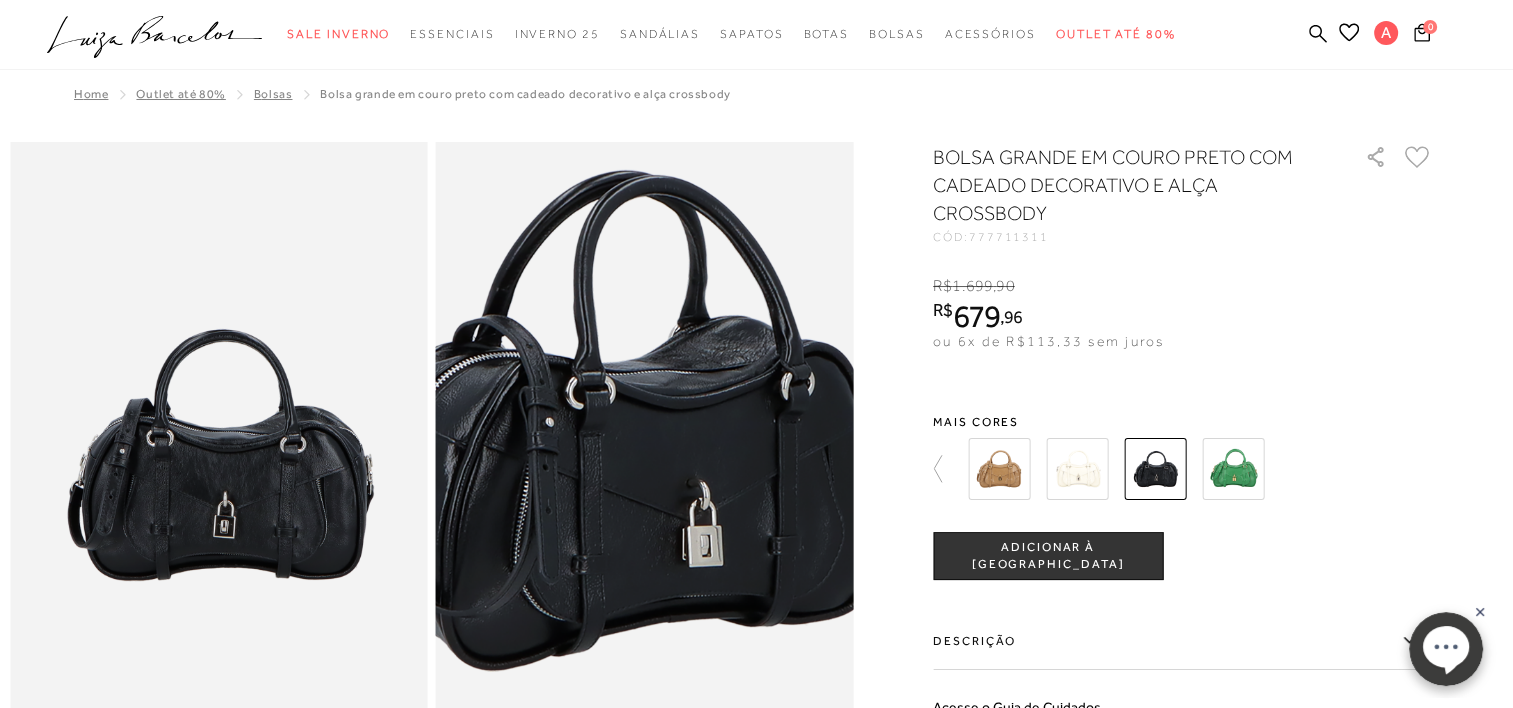 click at bounding box center [617, 419] 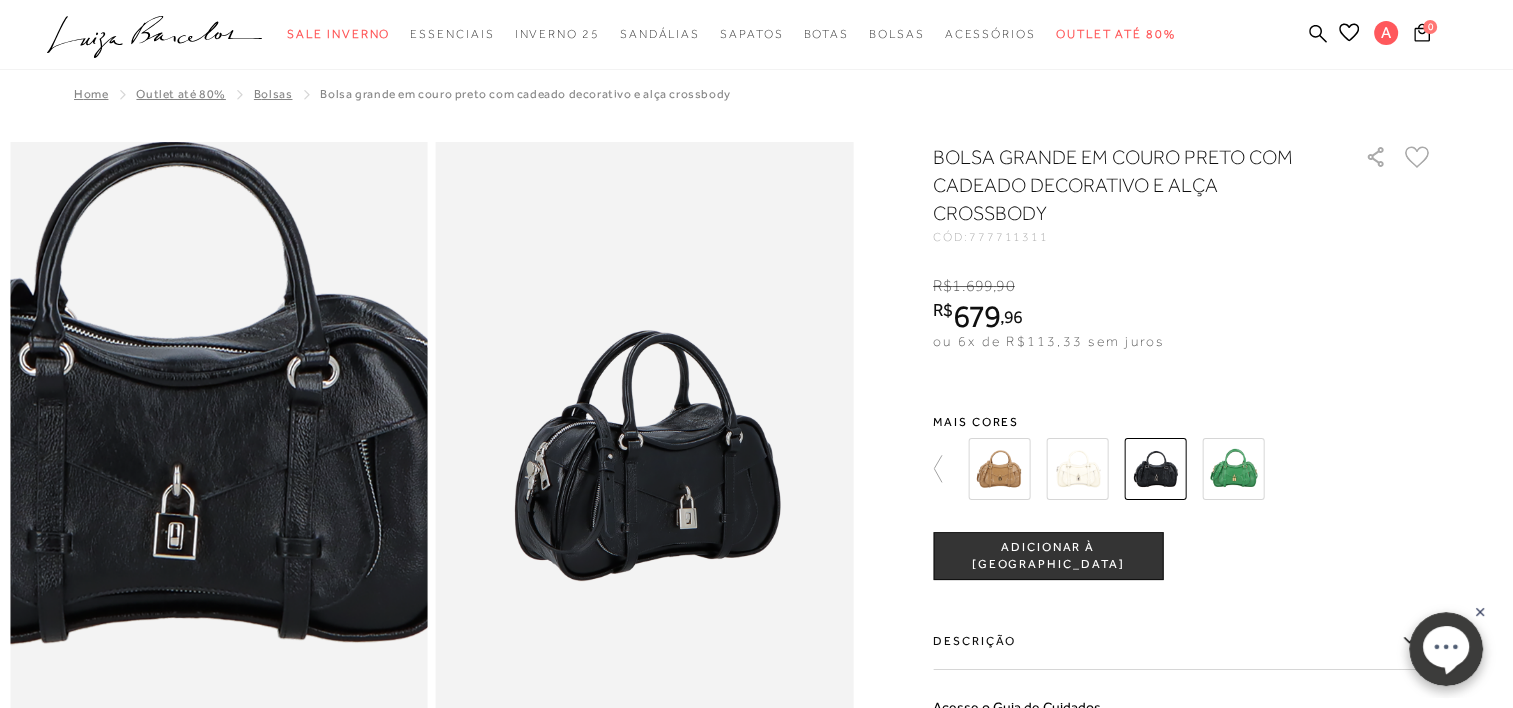click at bounding box center (163, 393) 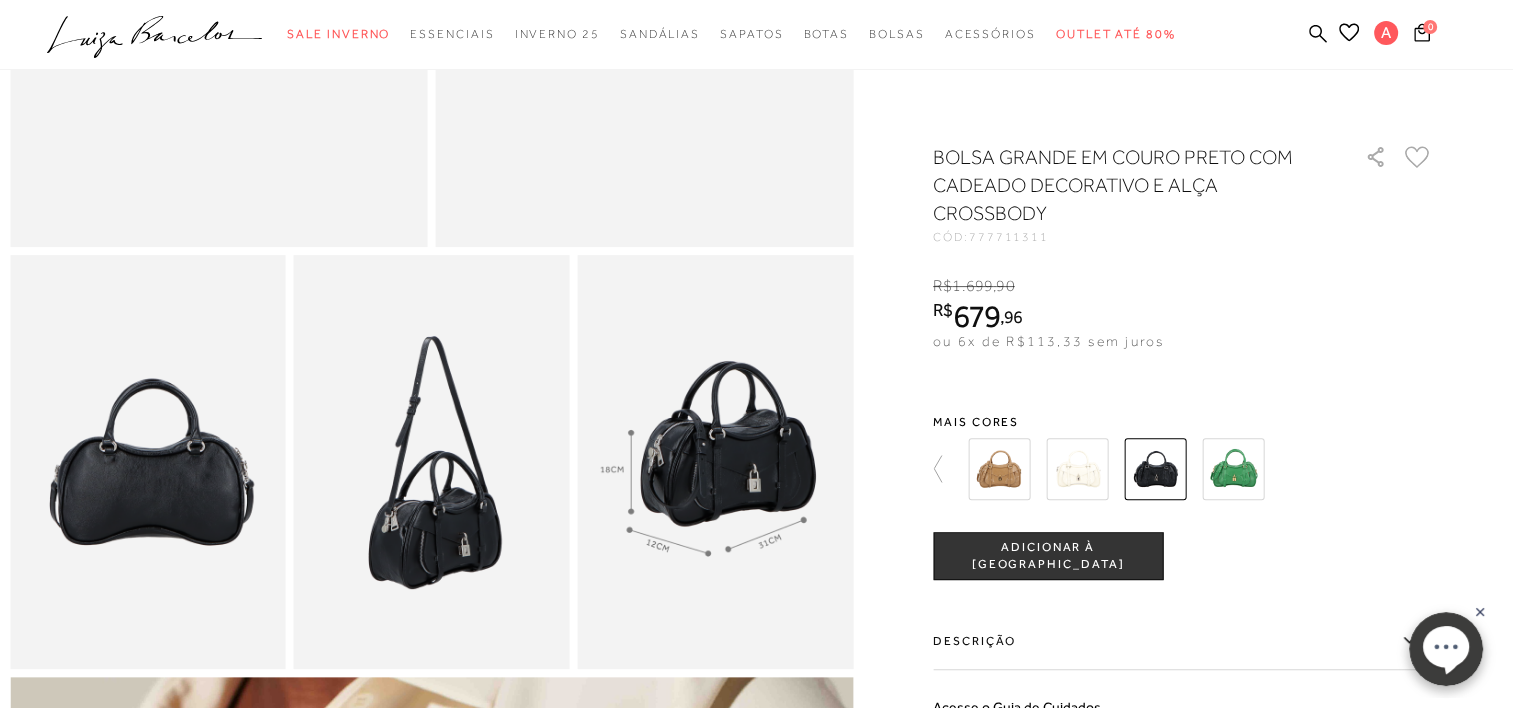 scroll, scrollTop: 500, scrollLeft: 0, axis: vertical 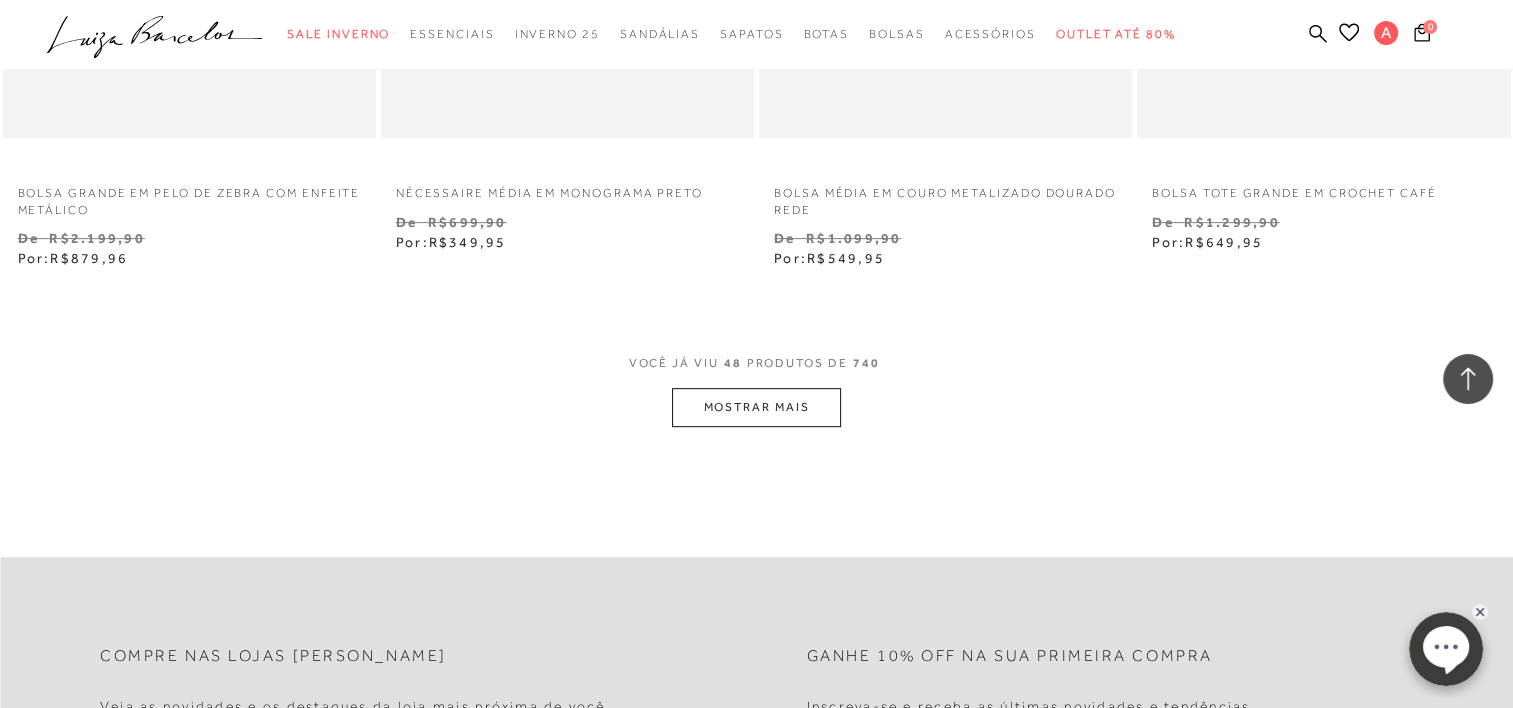 click on "MOSTRAR MAIS" at bounding box center [756, 407] 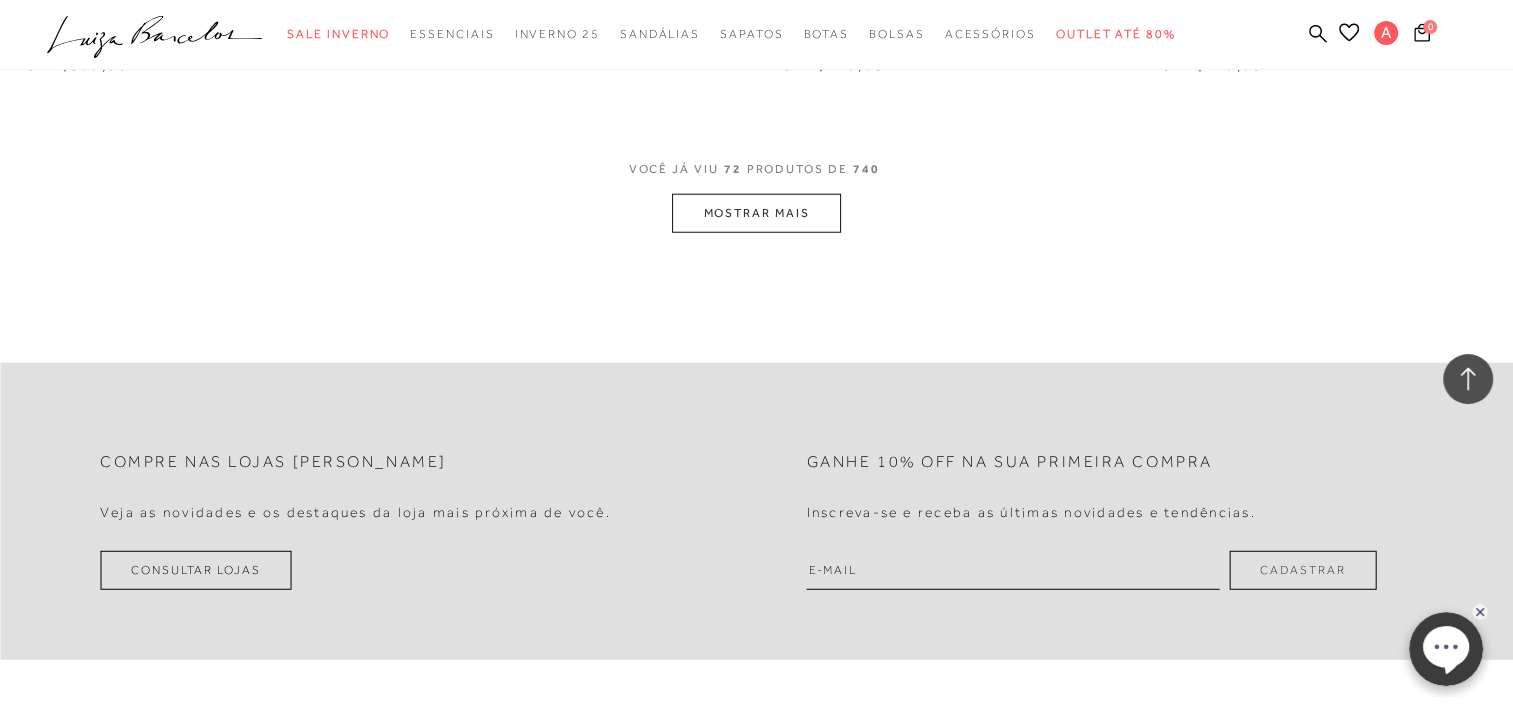 scroll, scrollTop: 12700, scrollLeft: 0, axis: vertical 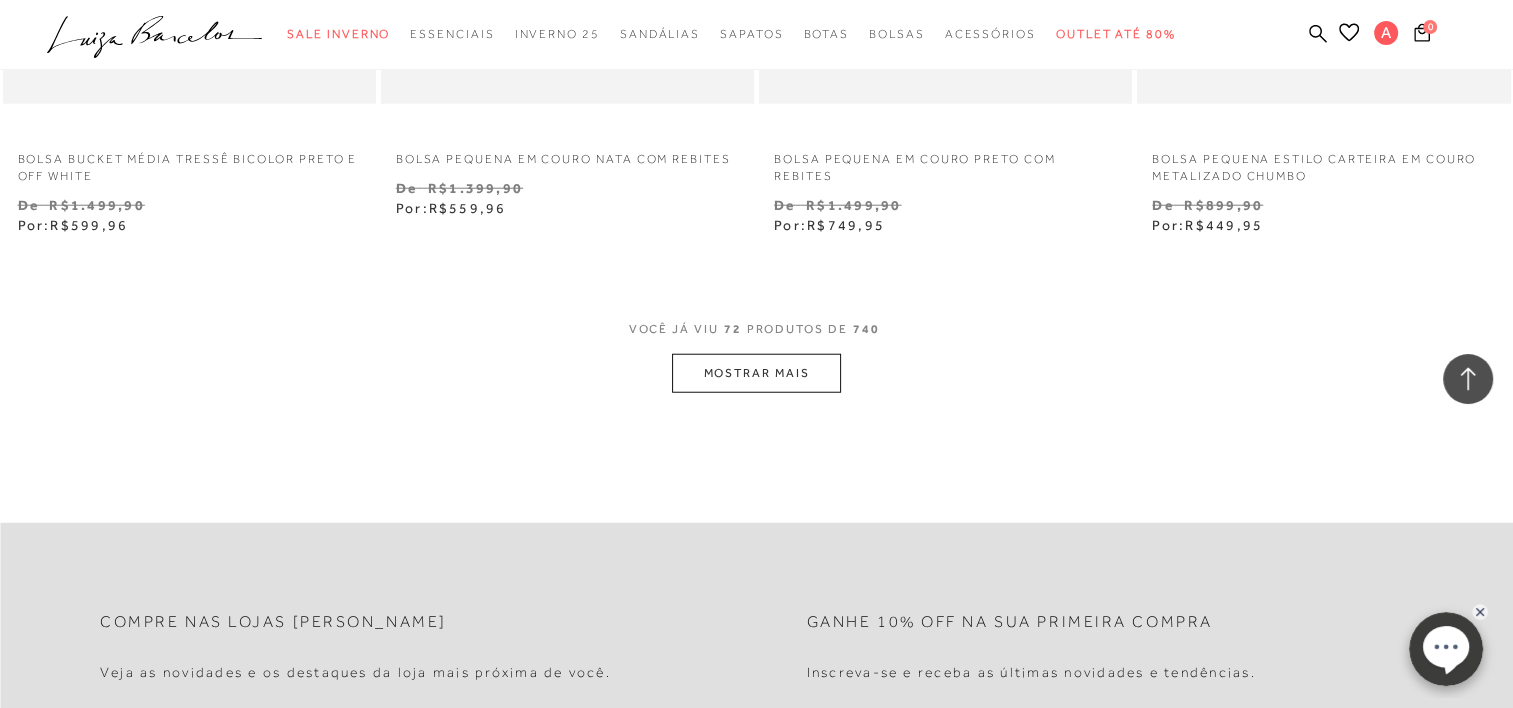 click on "MOSTRAR MAIS" at bounding box center (756, 373) 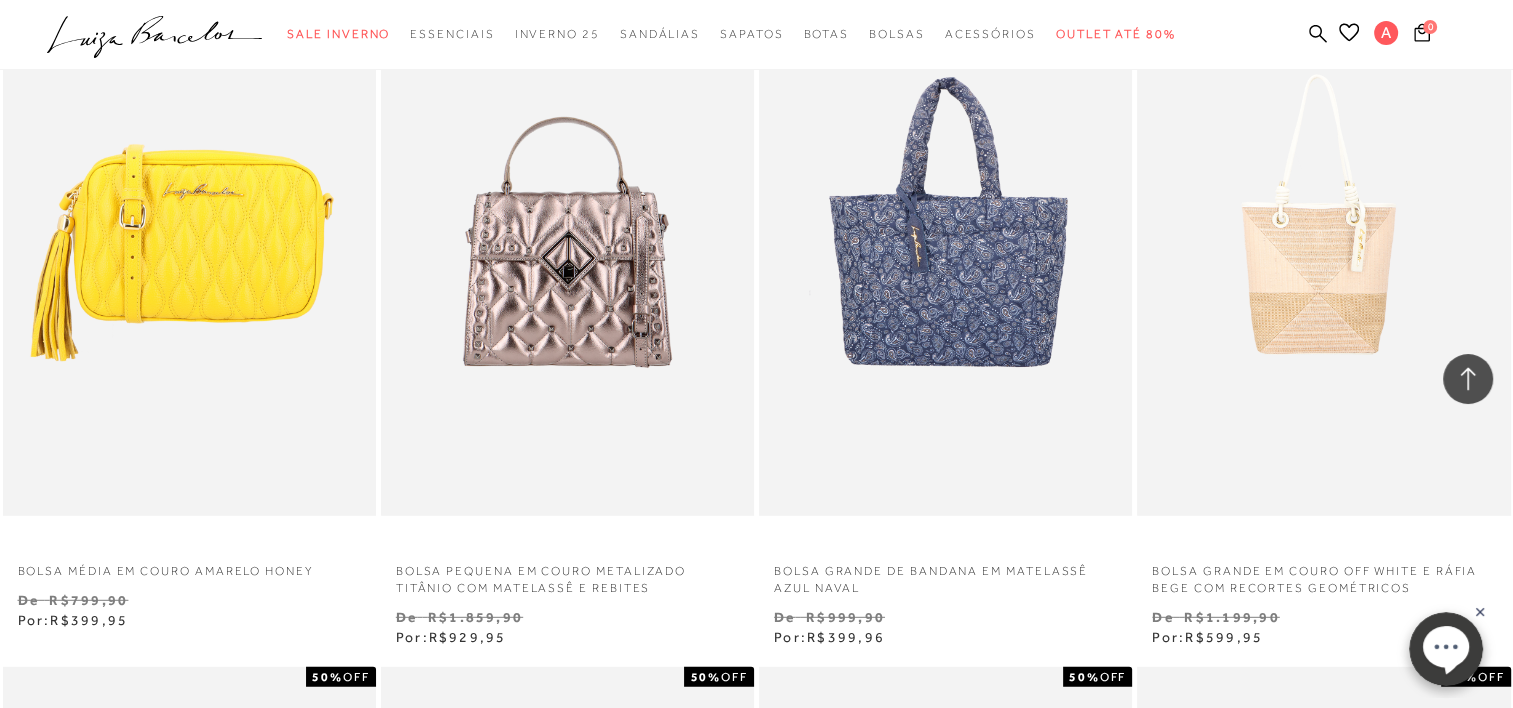 scroll, scrollTop: 13000, scrollLeft: 0, axis: vertical 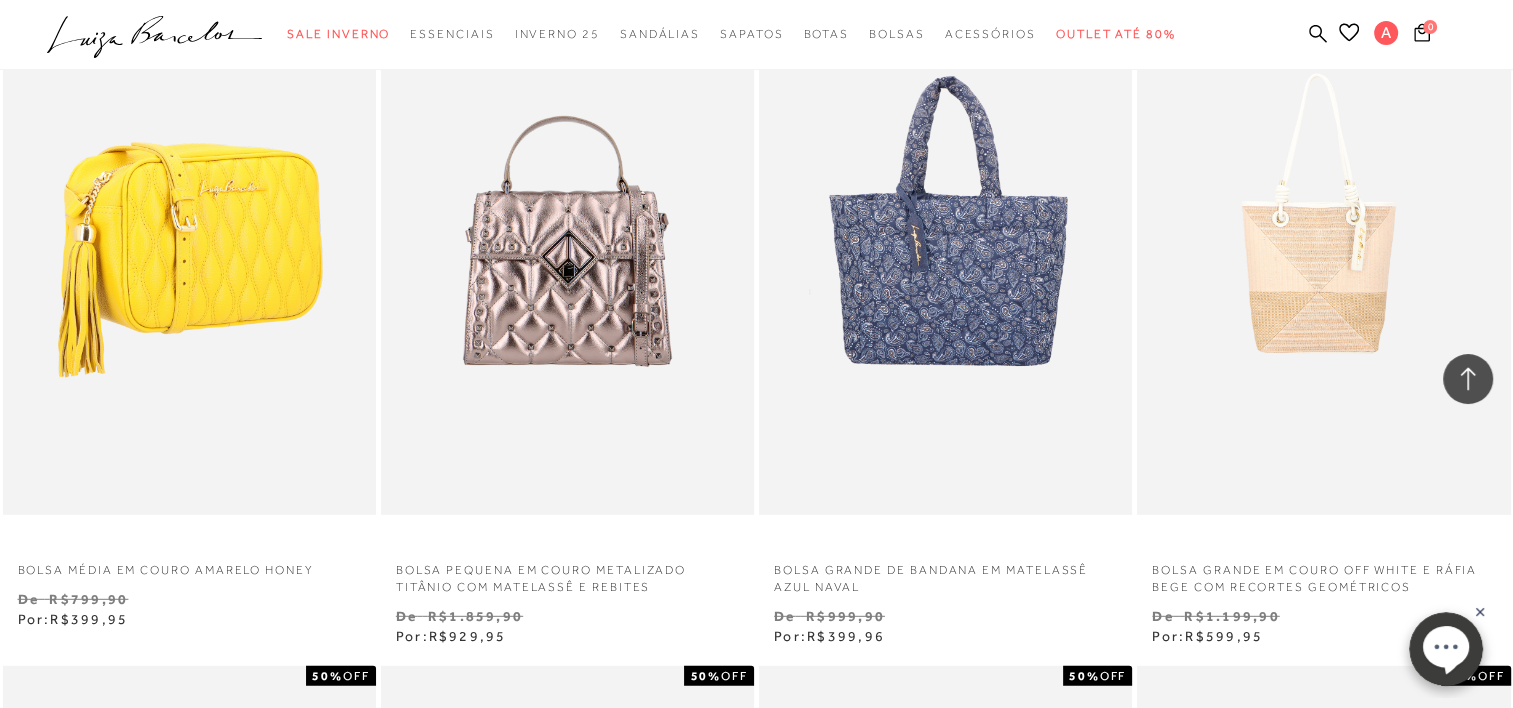 click at bounding box center (190, 235) 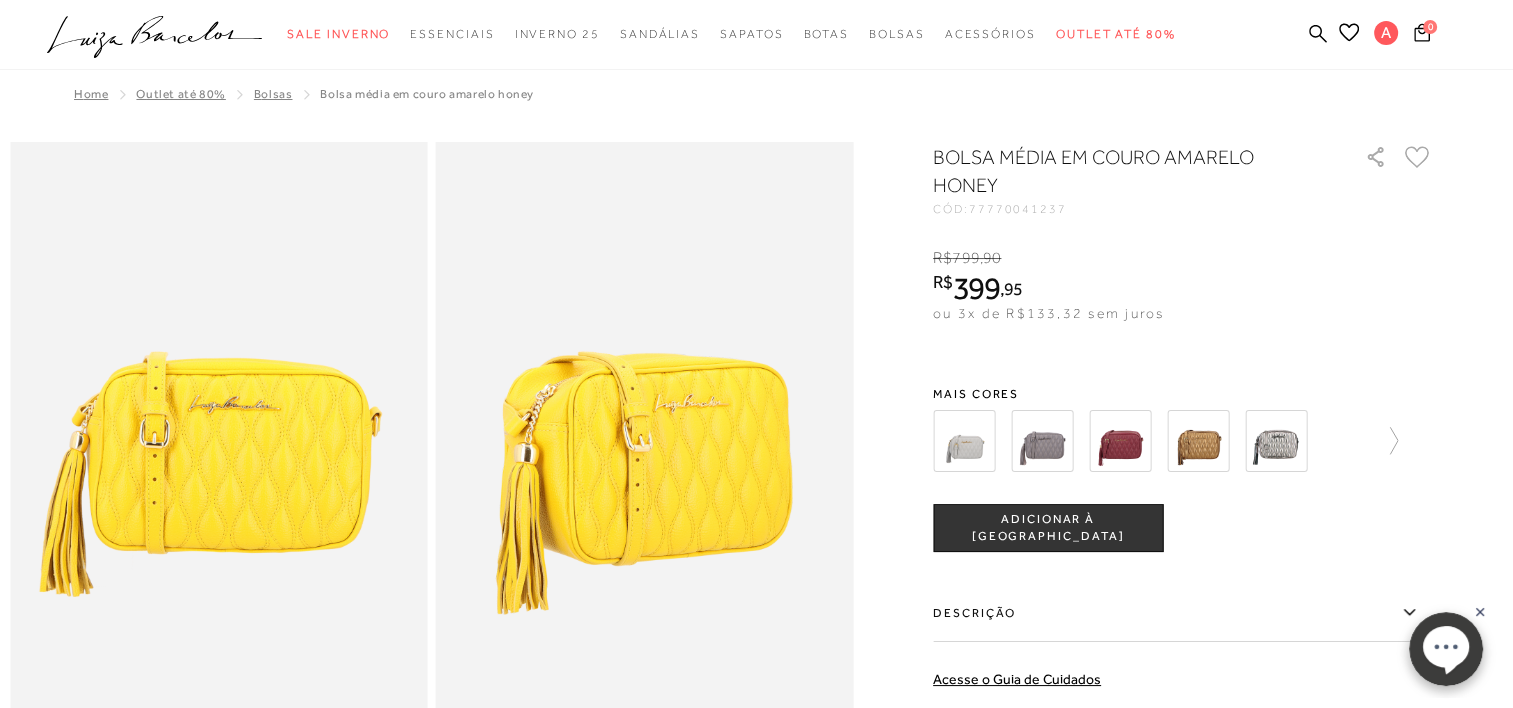 click at bounding box center (1198, 441) 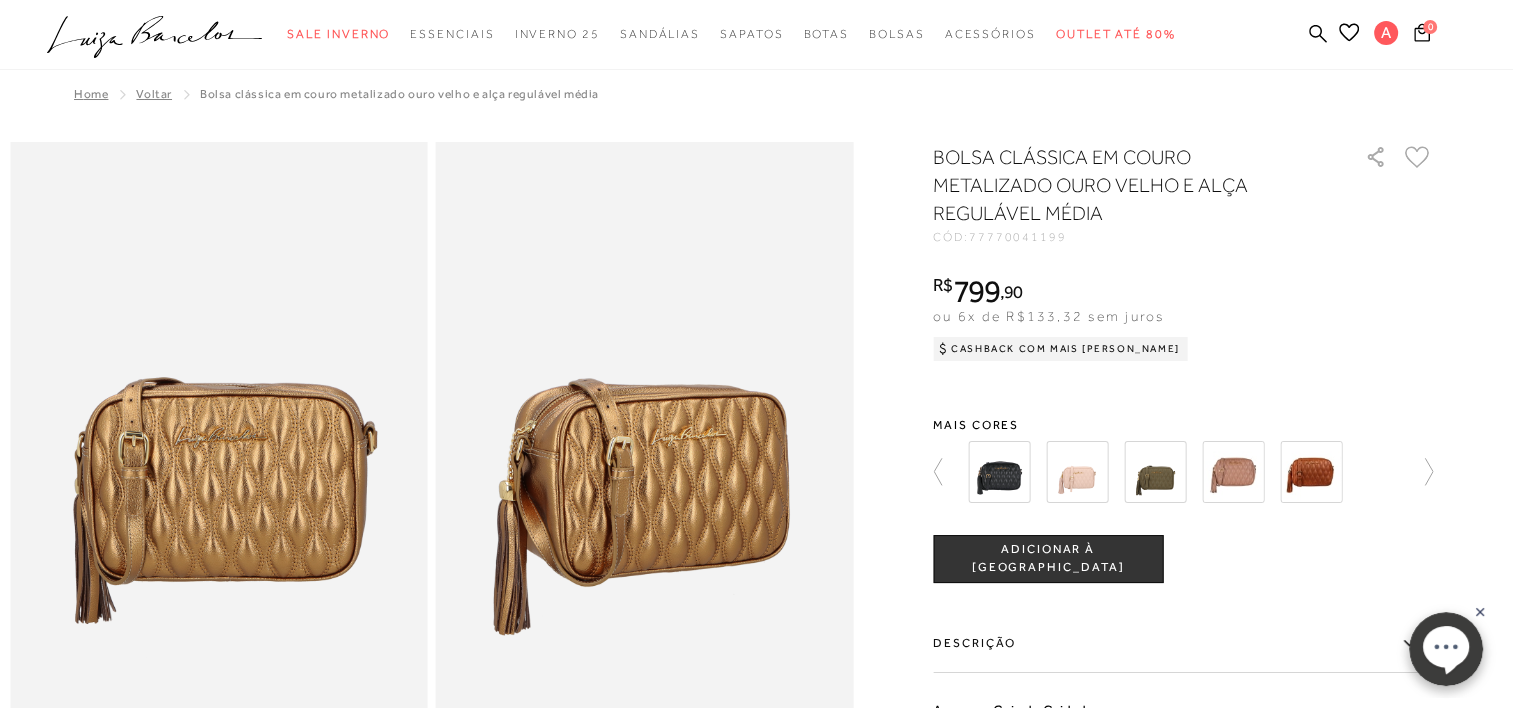 click at bounding box center [999, 472] 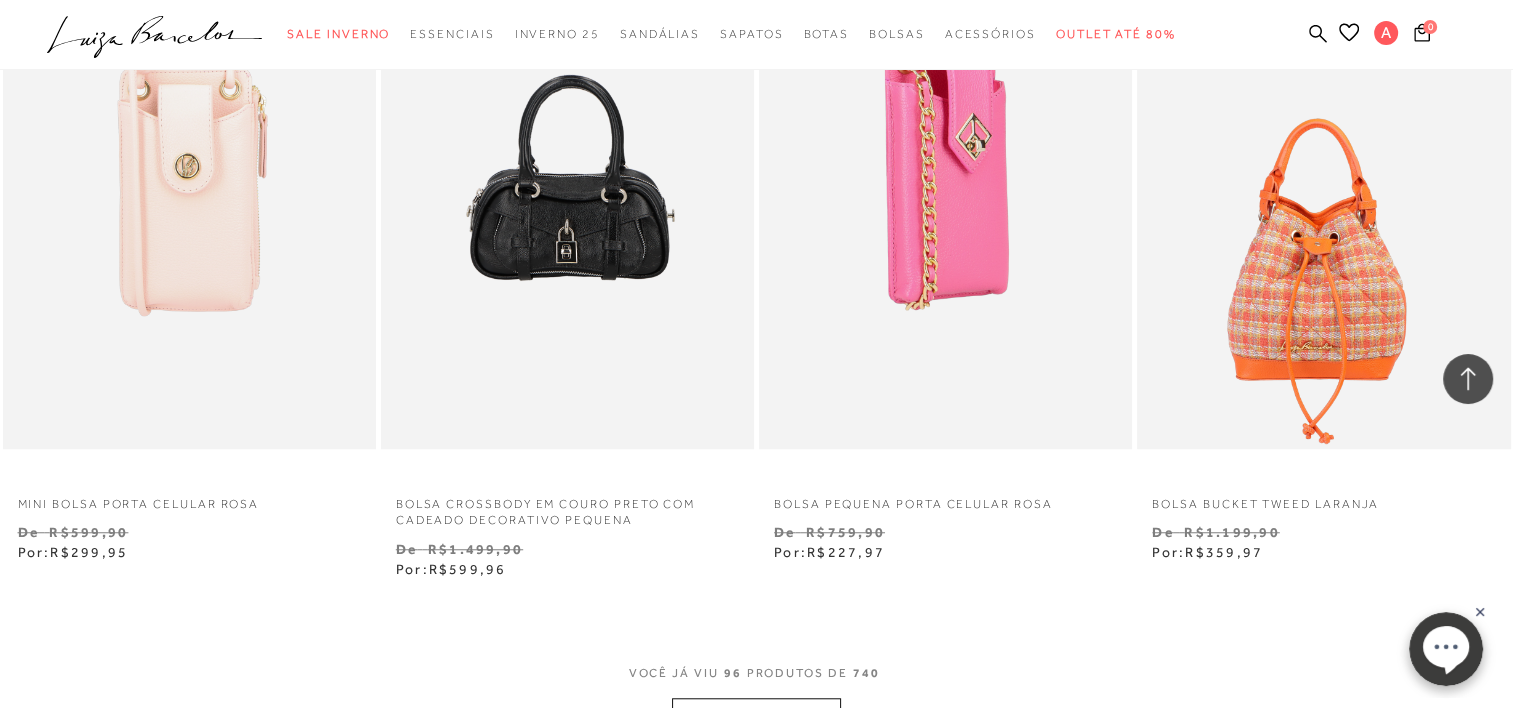 scroll, scrollTop: 16700, scrollLeft: 0, axis: vertical 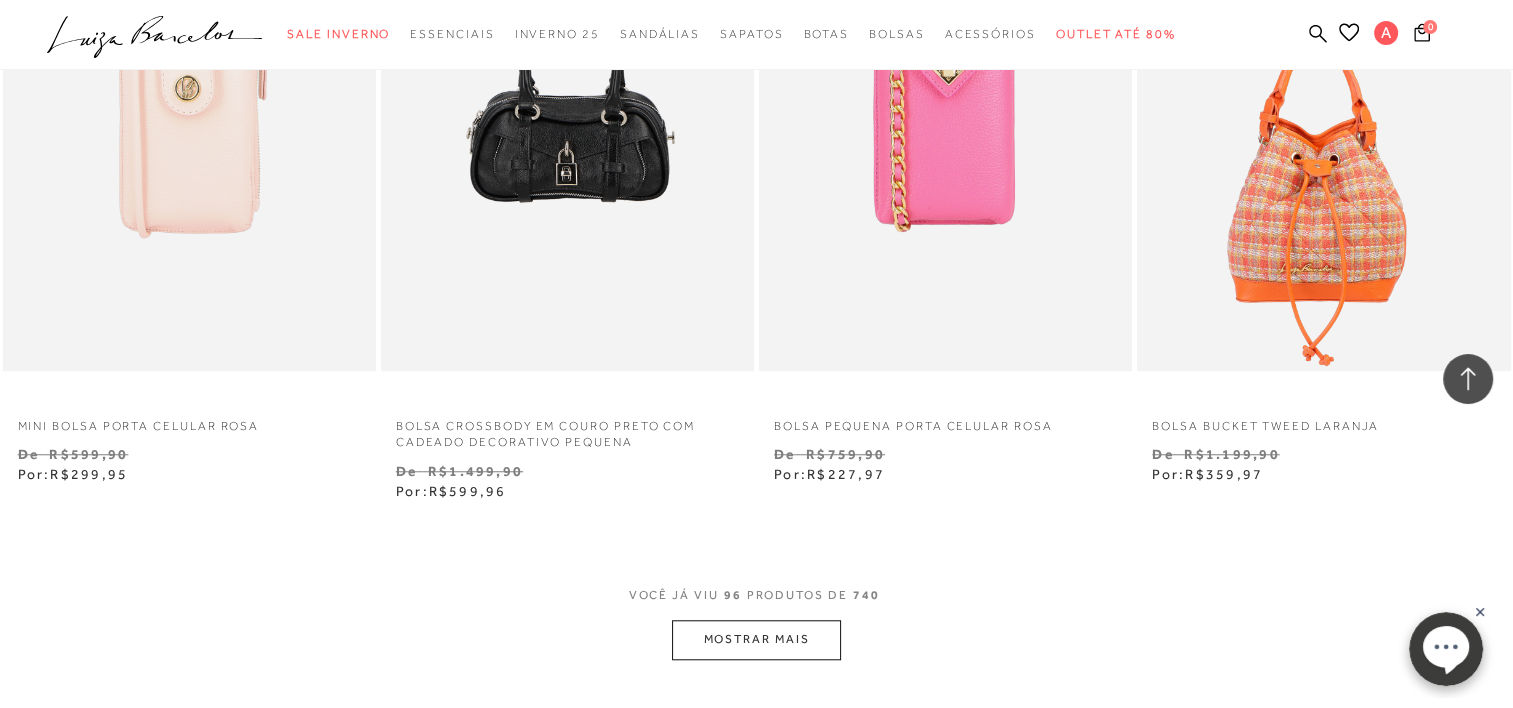click on "MOSTRAR MAIS" at bounding box center (756, 639) 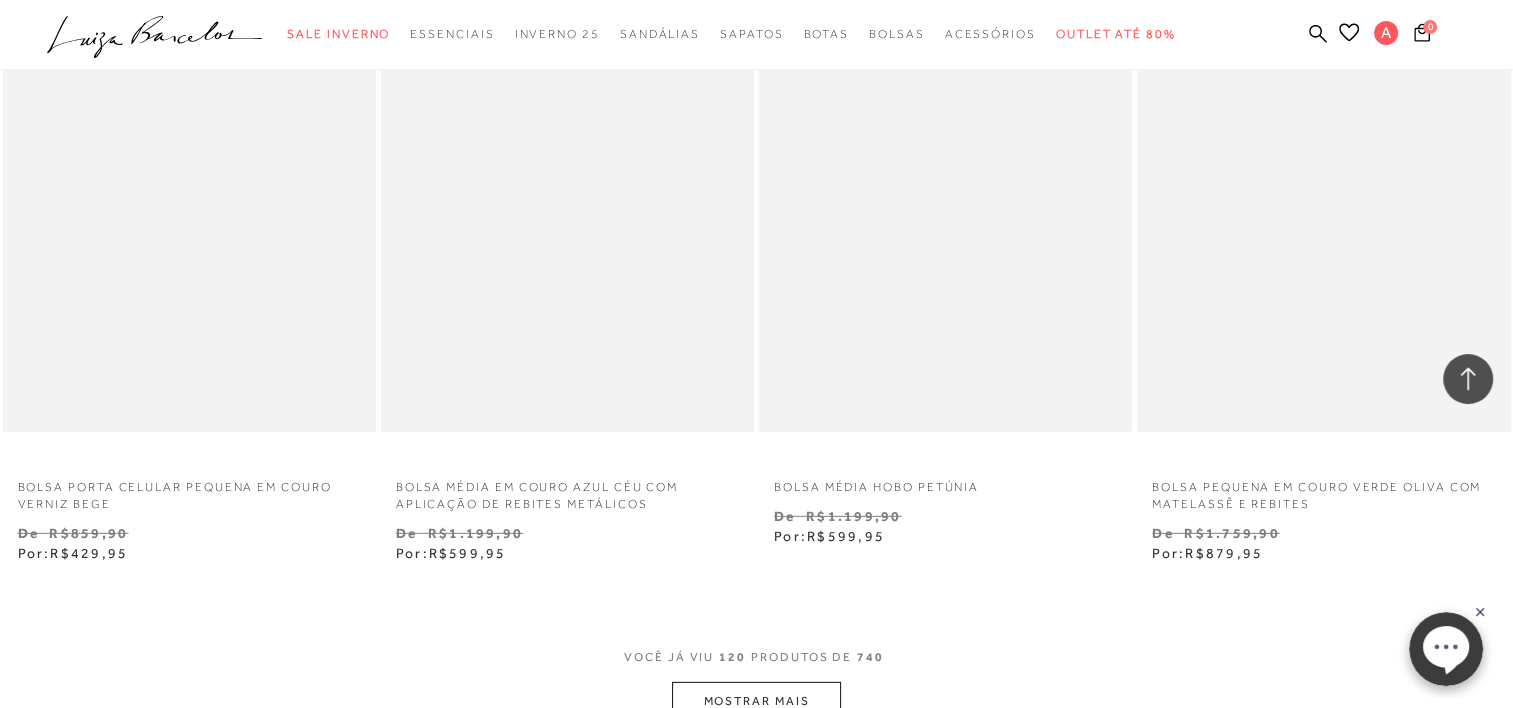 scroll, scrollTop: 21400, scrollLeft: 0, axis: vertical 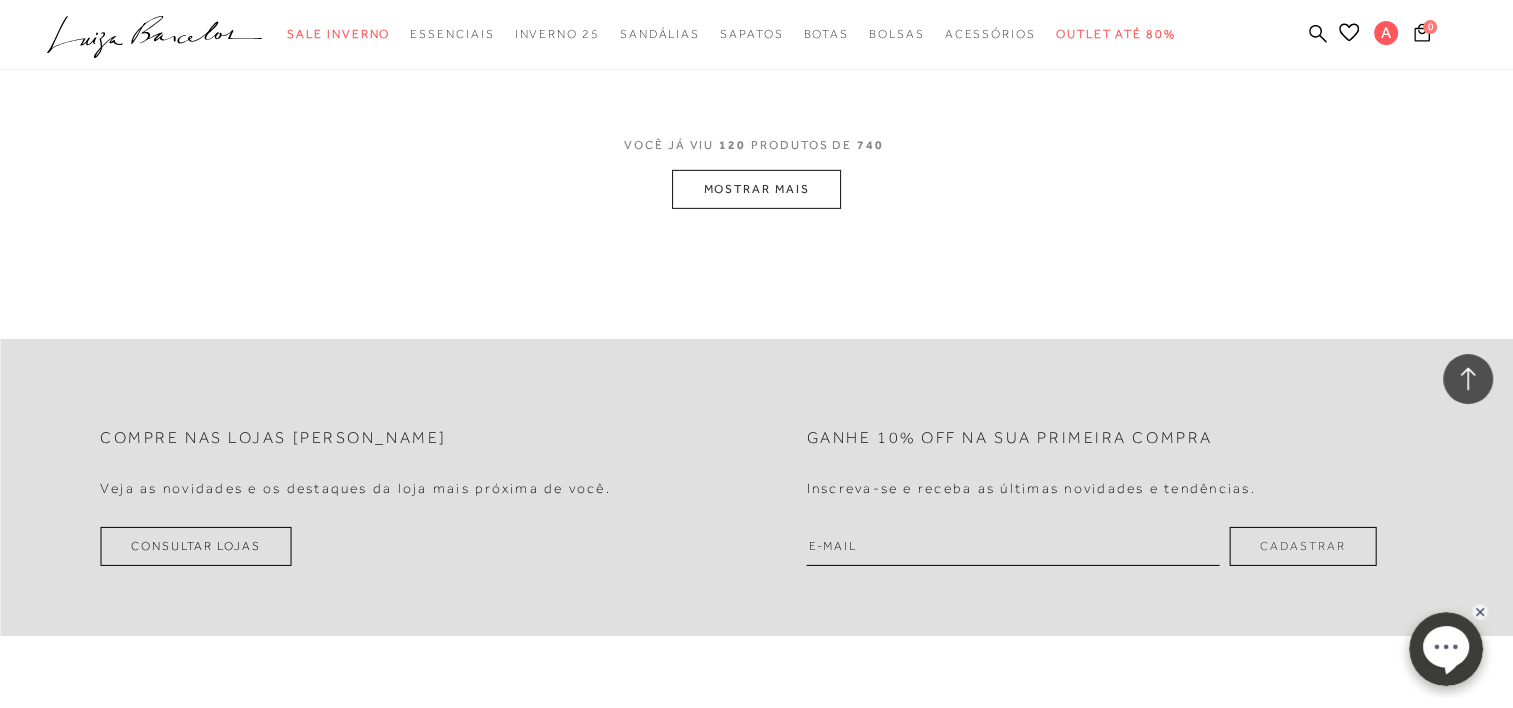 click on "MOSTRAR MAIS" at bounding box center (756, 189) 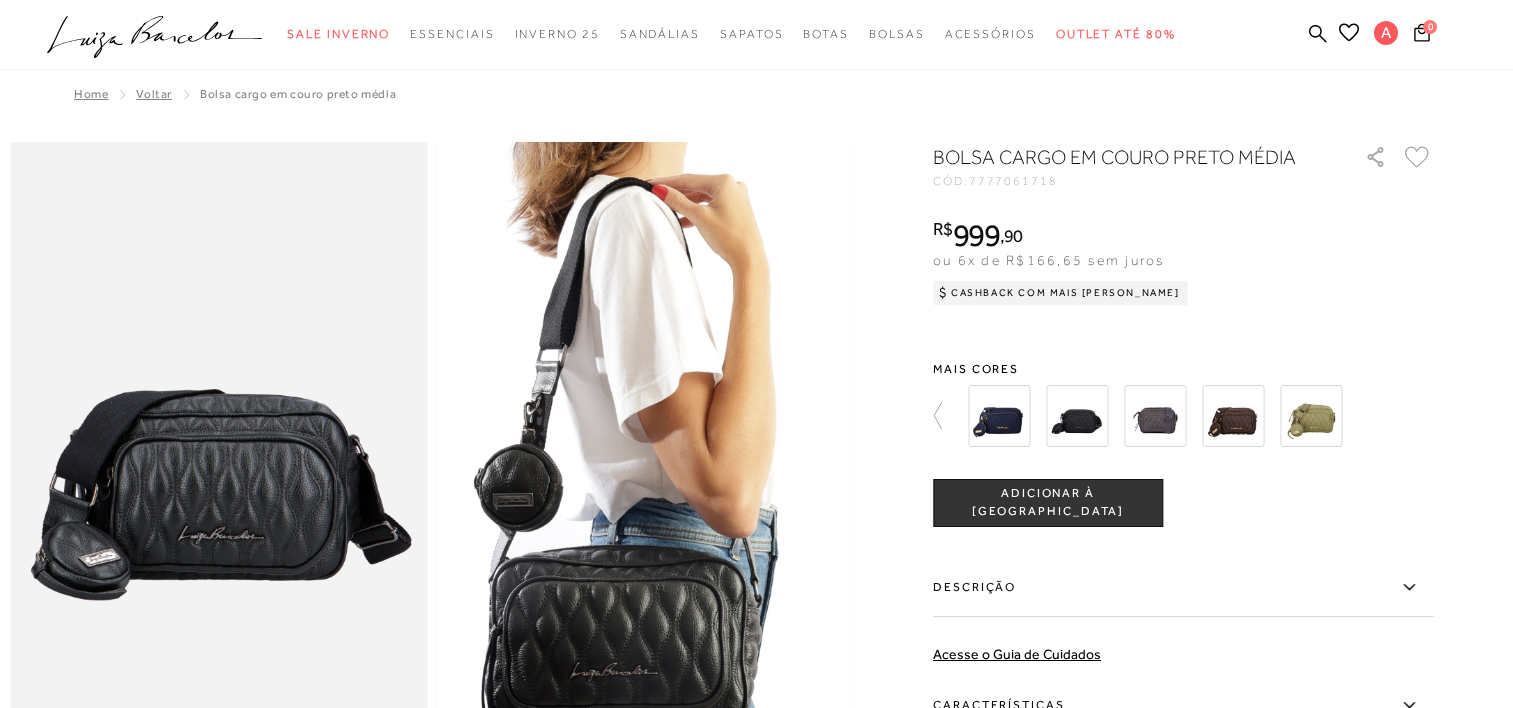 scroll, scrollTop: 600, scrollLeft: 0, axis: vertical 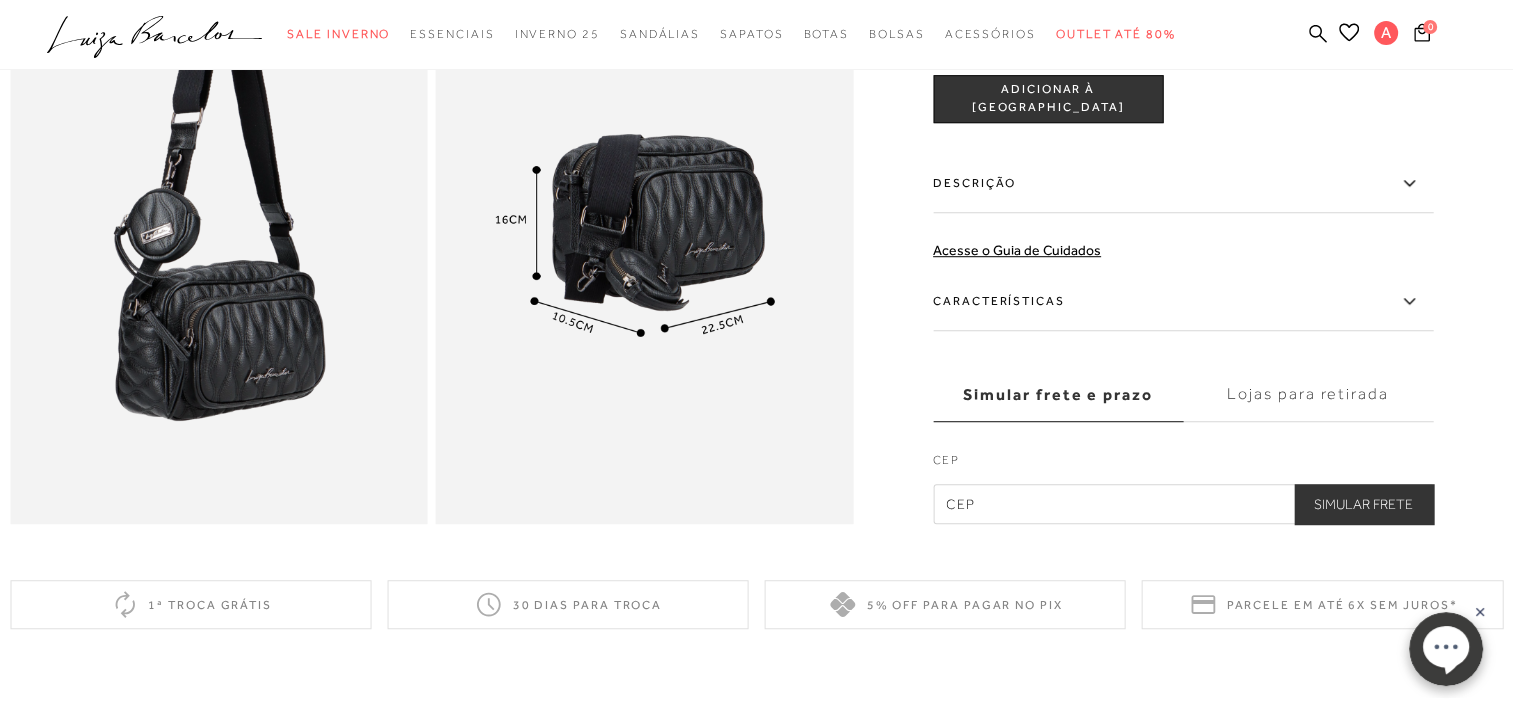 click on "Características" at bounding box center (1183, 302) 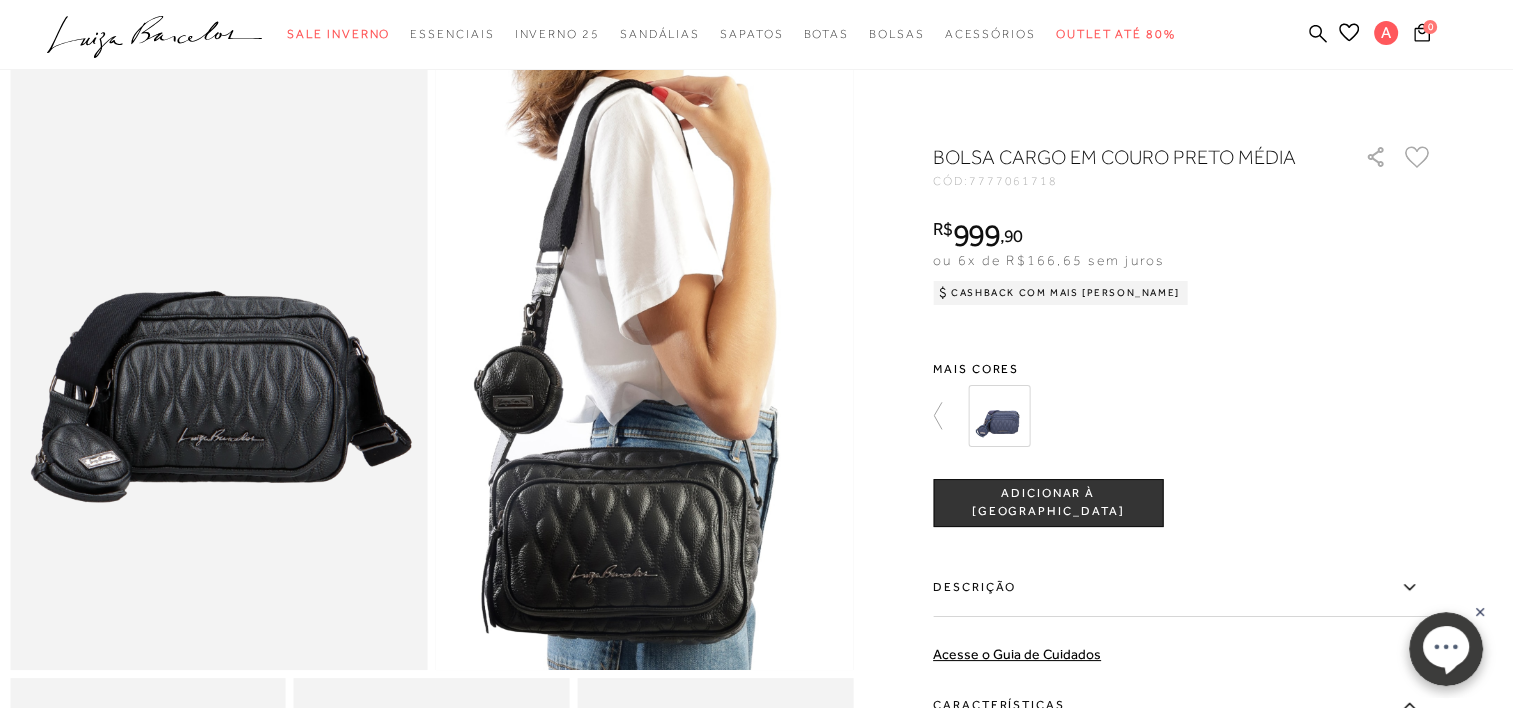 scroll, scrollTop: 100, scrollLeft: 0, axis: vertical 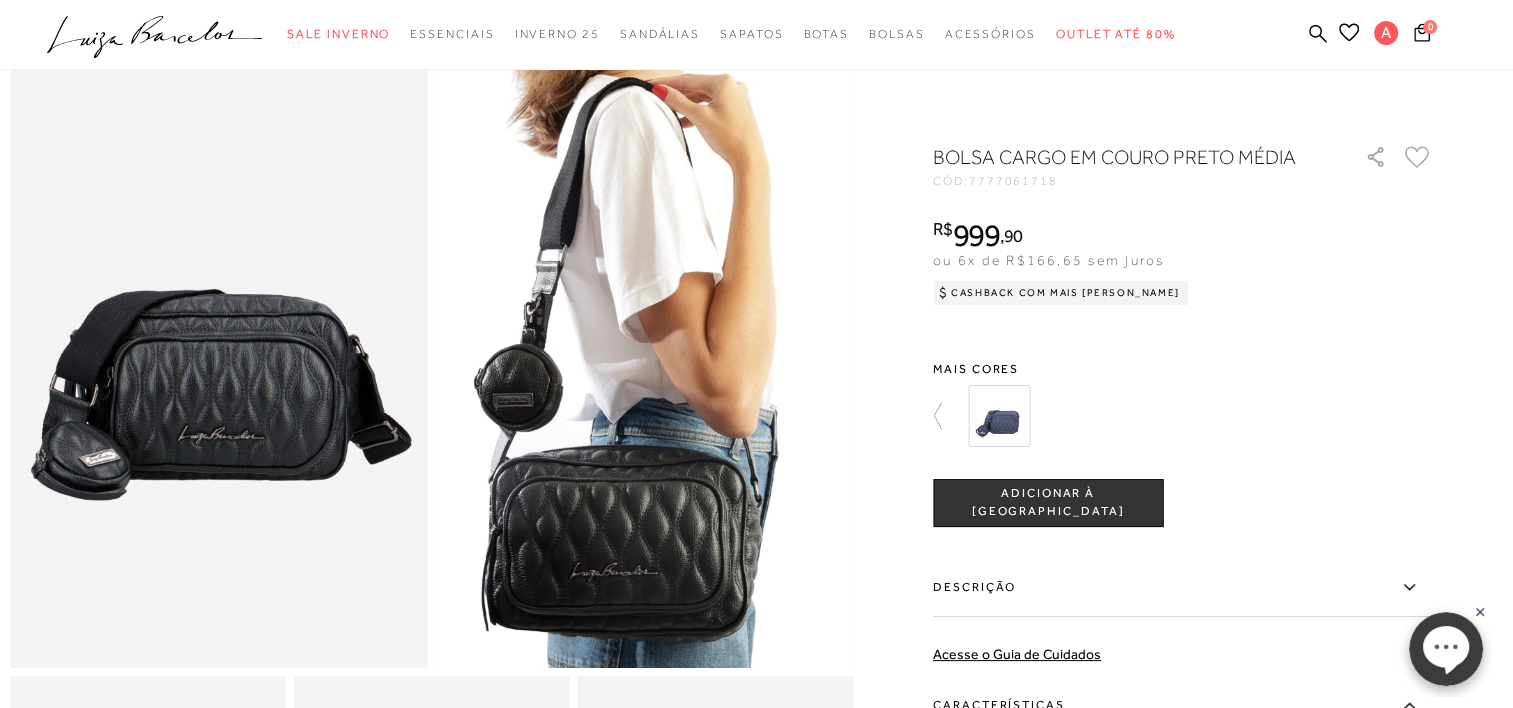 click on ".a{fill-rule:evenodd;}
Sale Inverno
Modelo
Sapatos
Sandálias
Mules
Bolsas
Acessórios Mule" at bounding box center (741, 34) 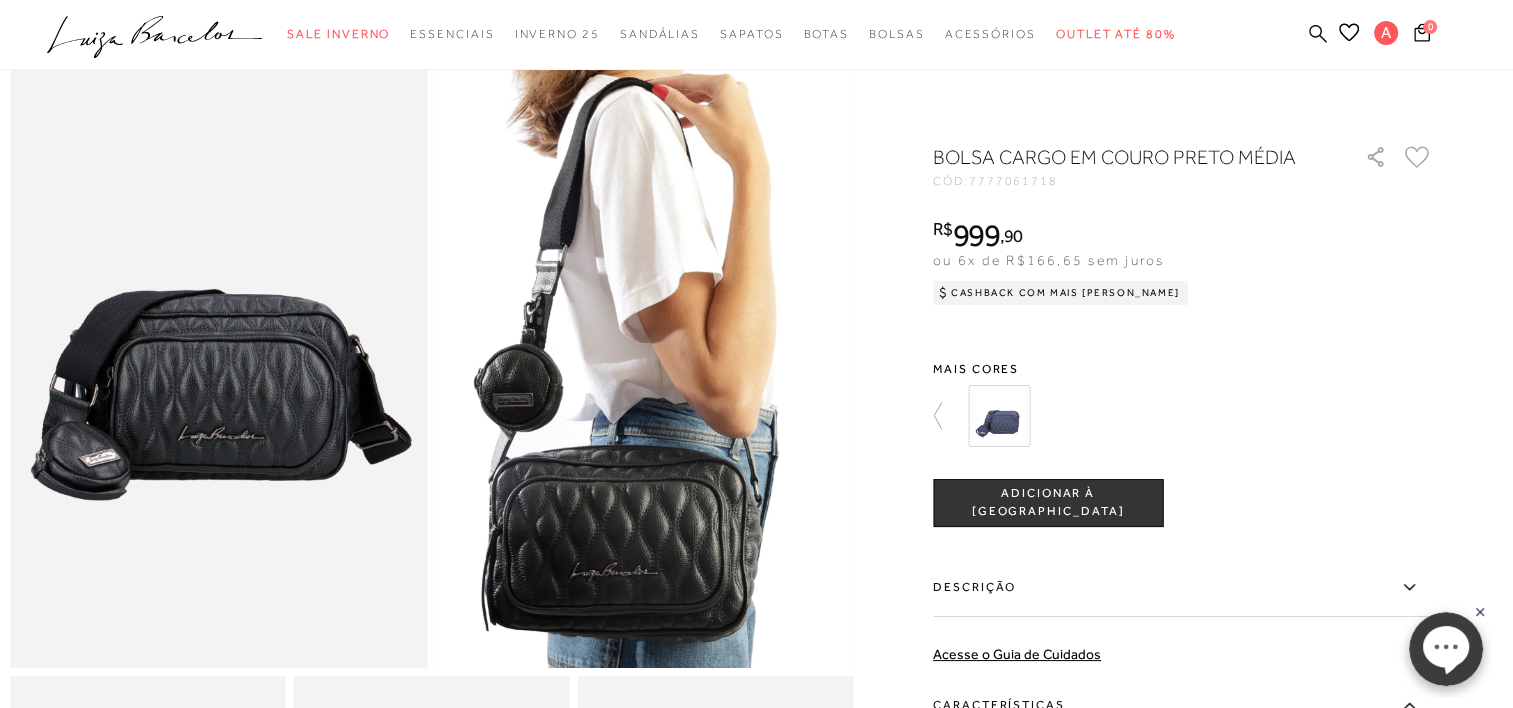 click 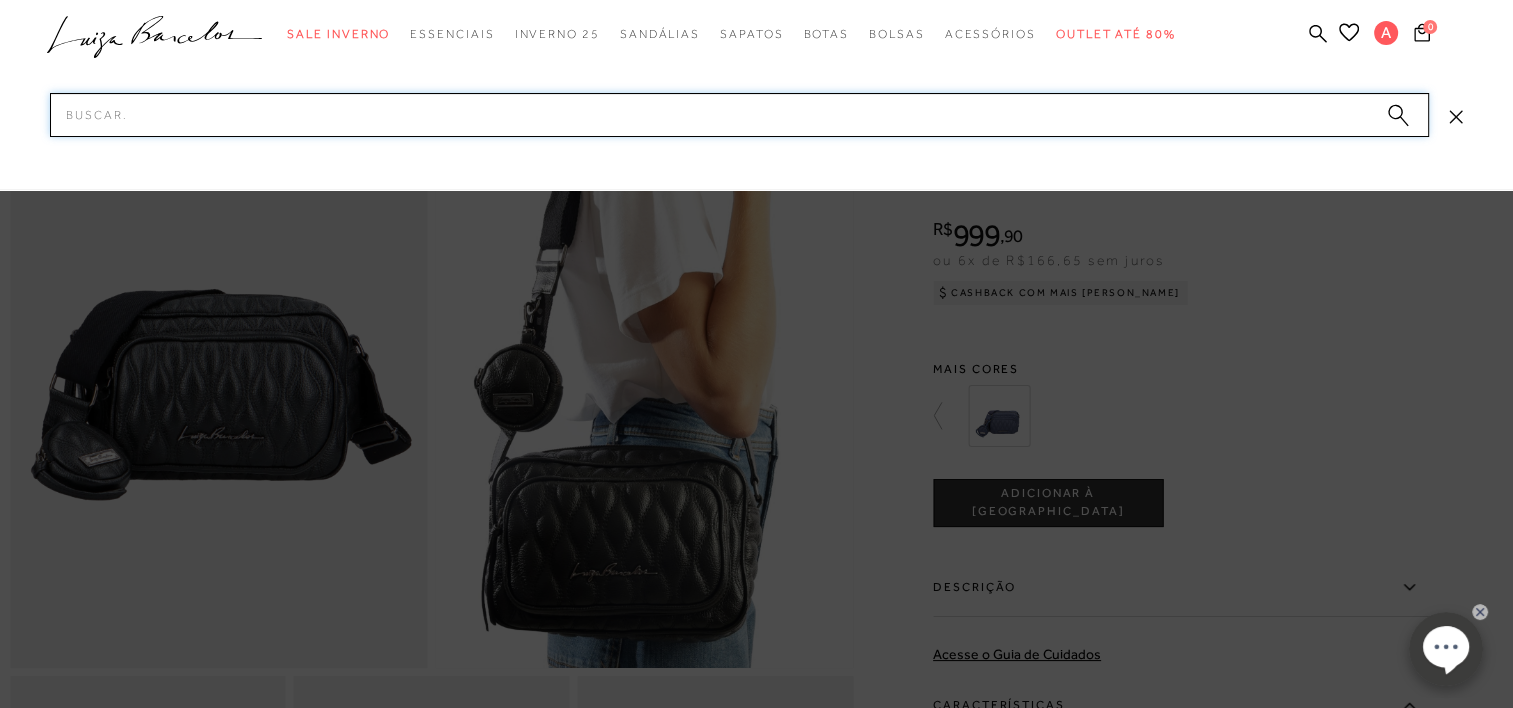 click on "Pesquisar" at bounding box center [739, 115] 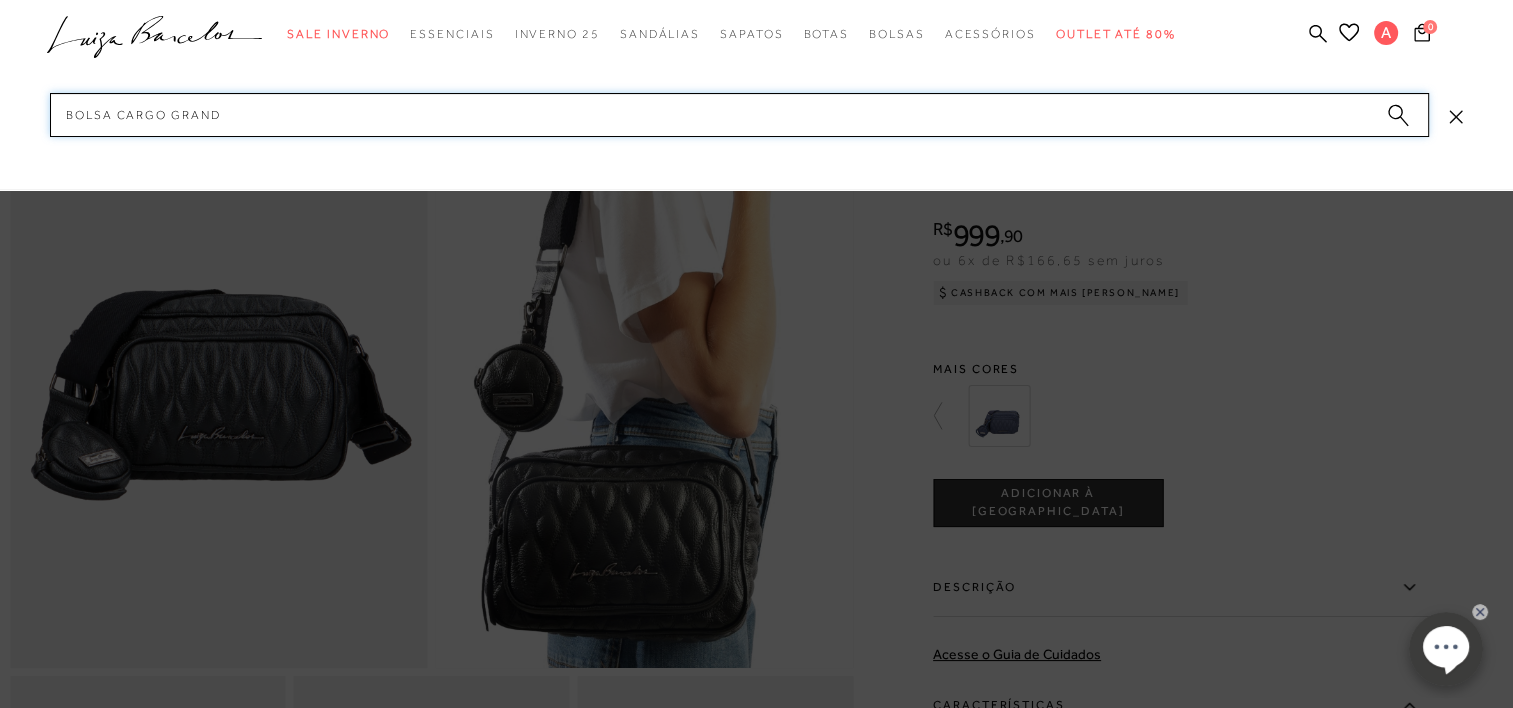type on "bolsa cargo grande" 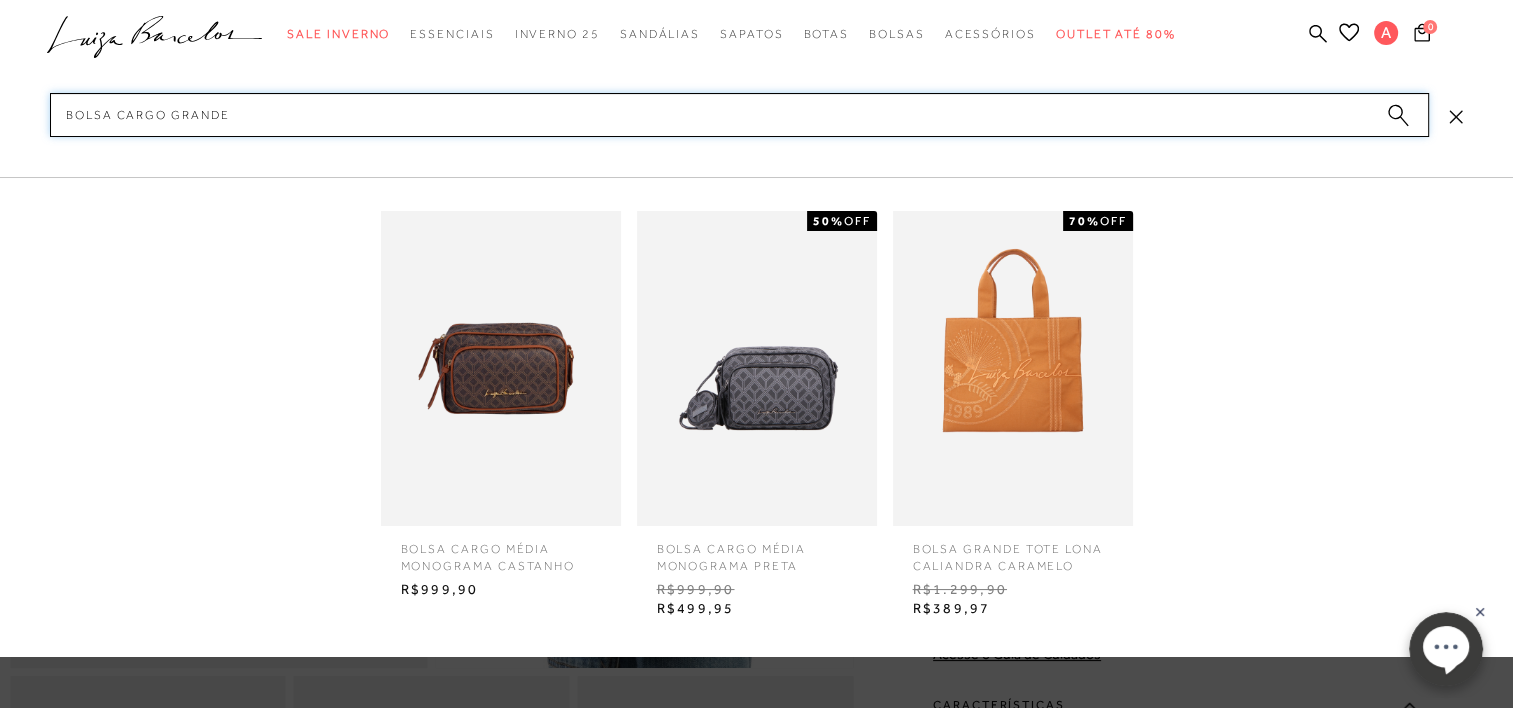 type 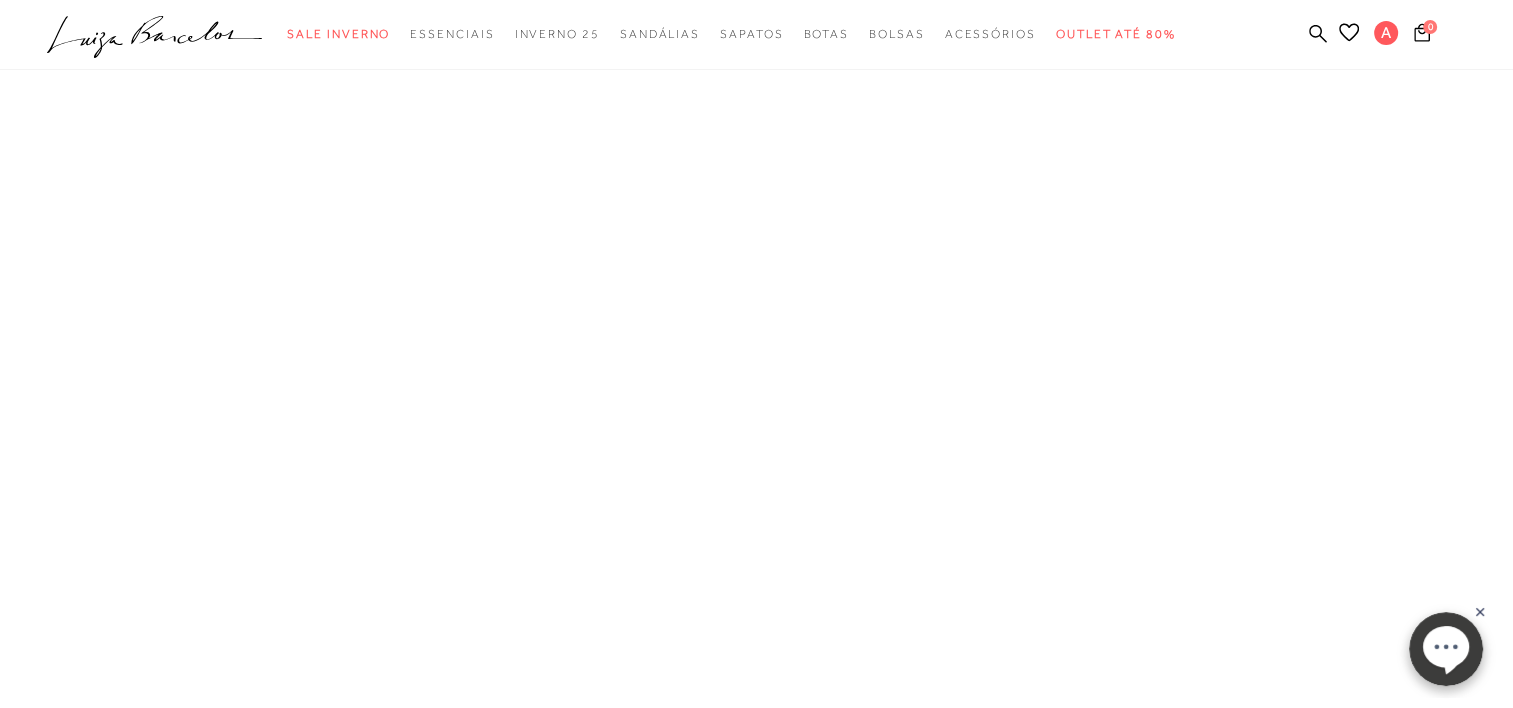 scroll, scrollTop: 0, scrollLeft: 0, axis: both 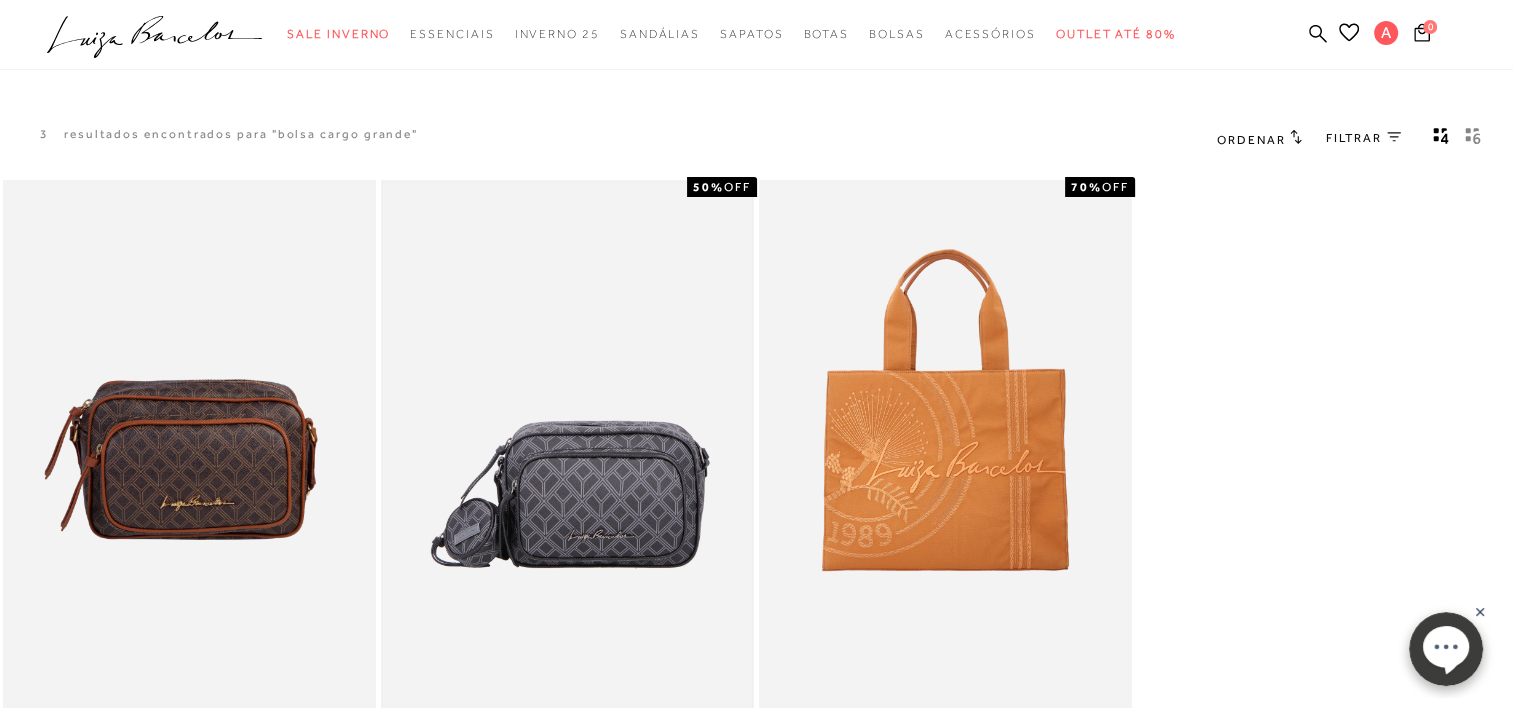 click at bounding box center [567, 460] 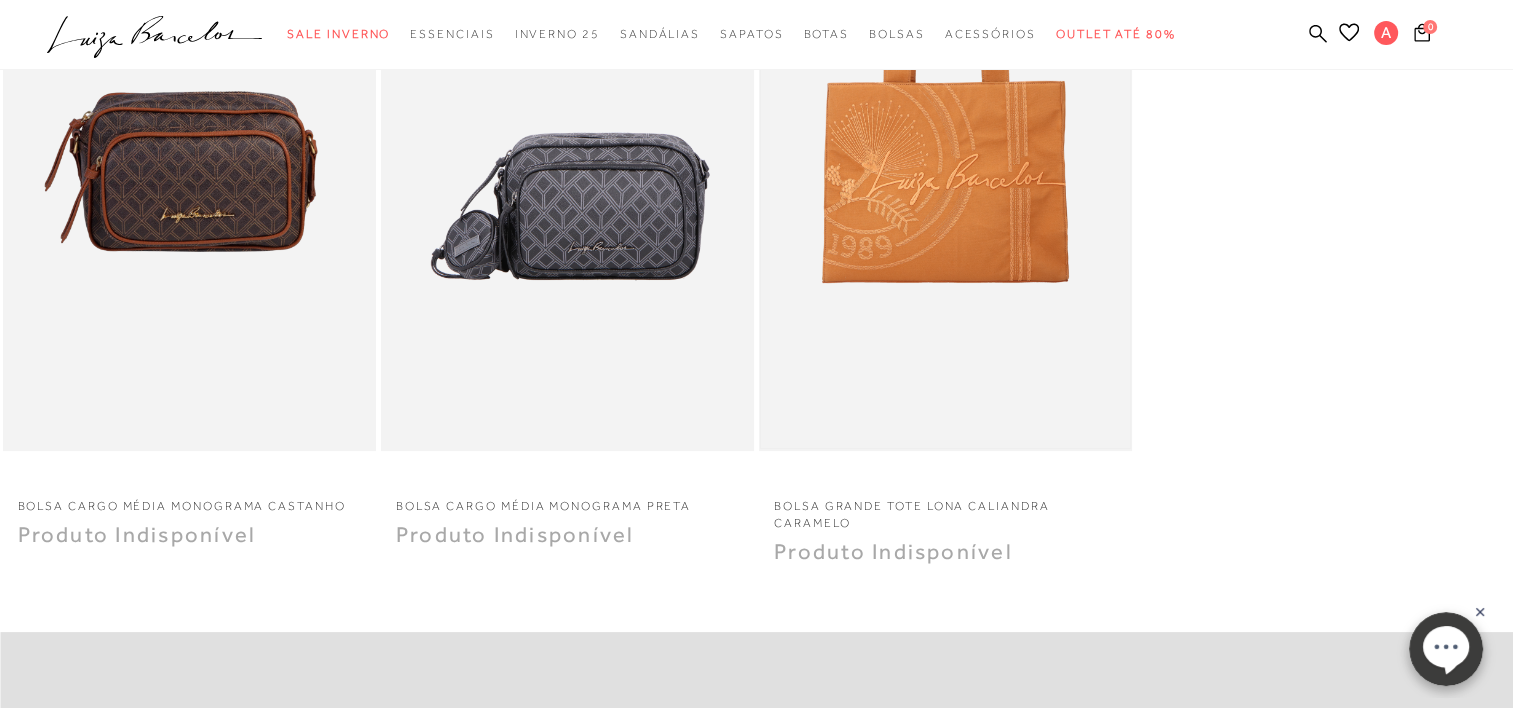 scroll, scrollTop: 0, scrollLeft: 0, axis: both 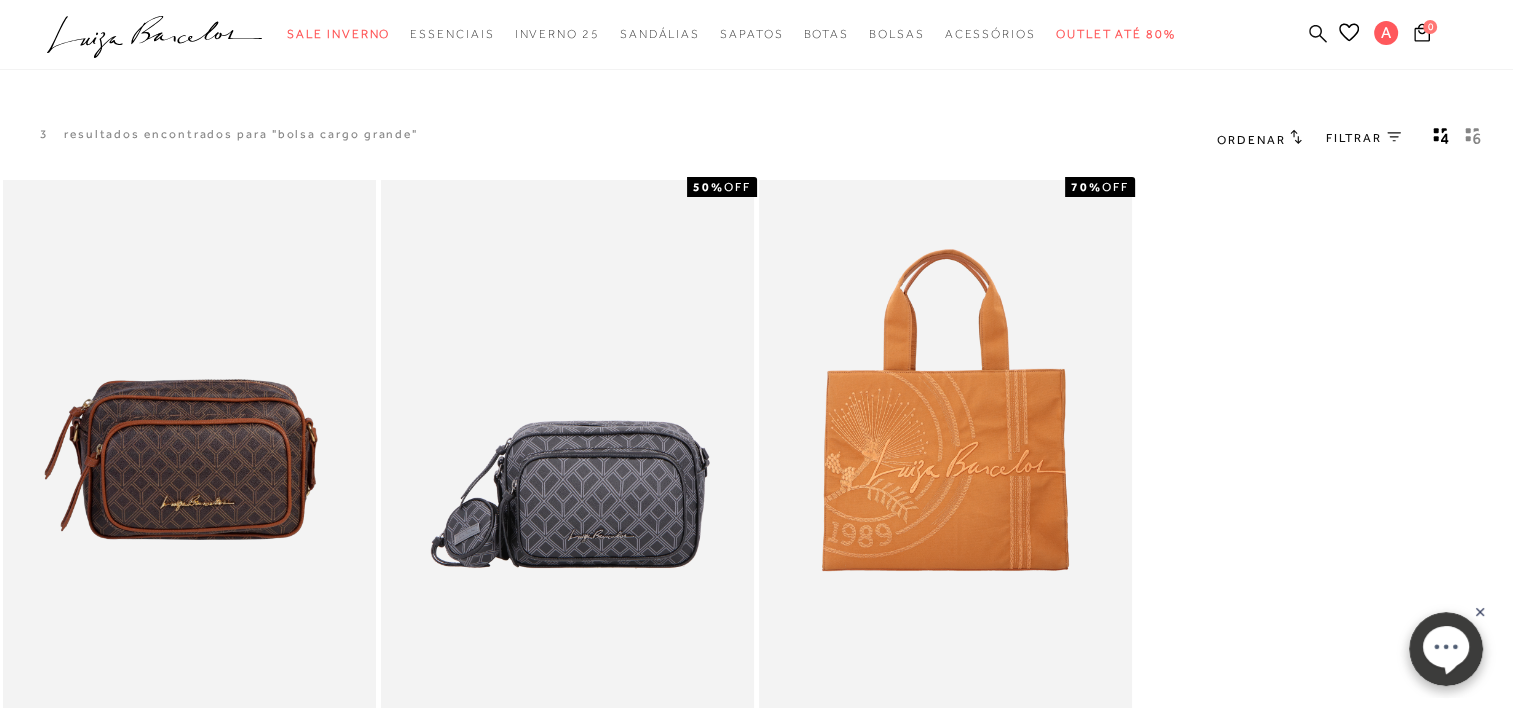 click 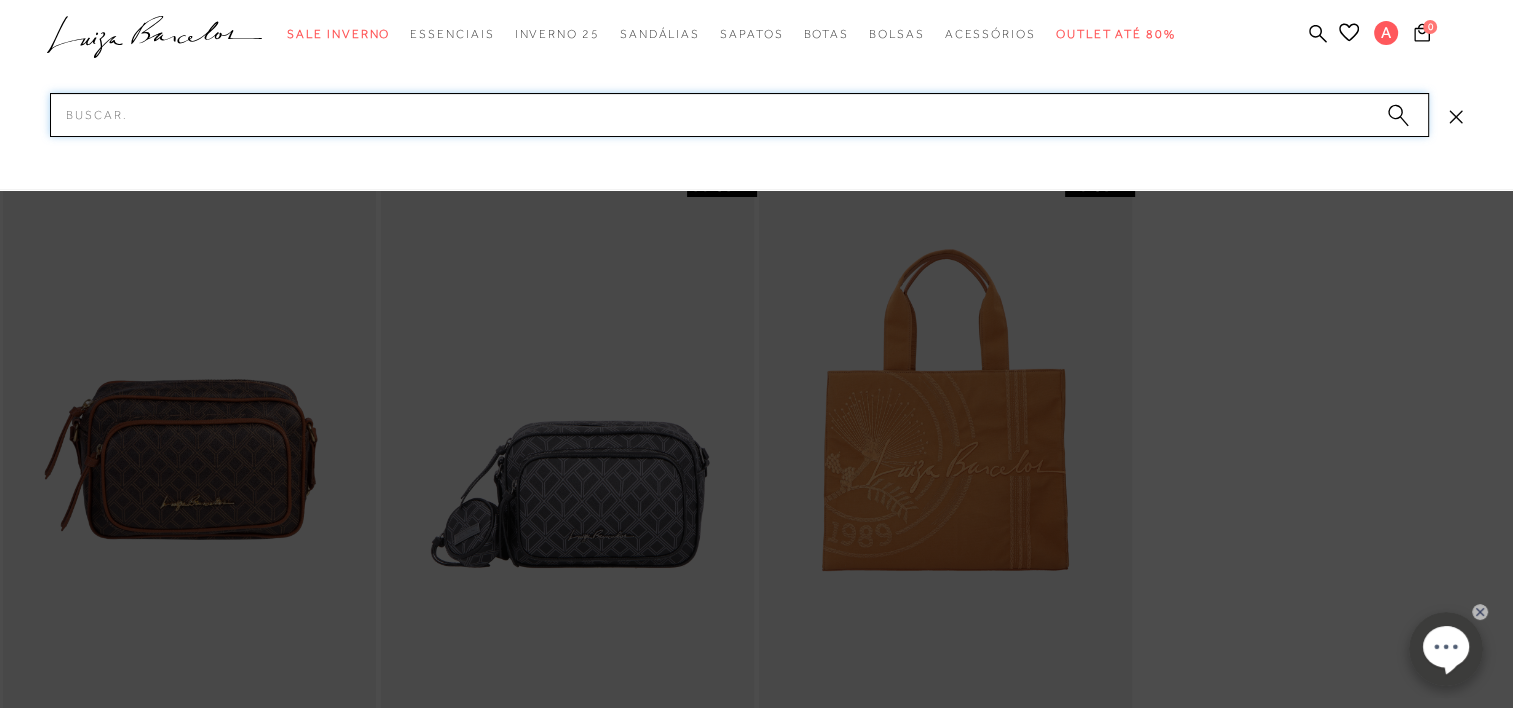 click on "Pesquisar" at bounding box center (739, 115) 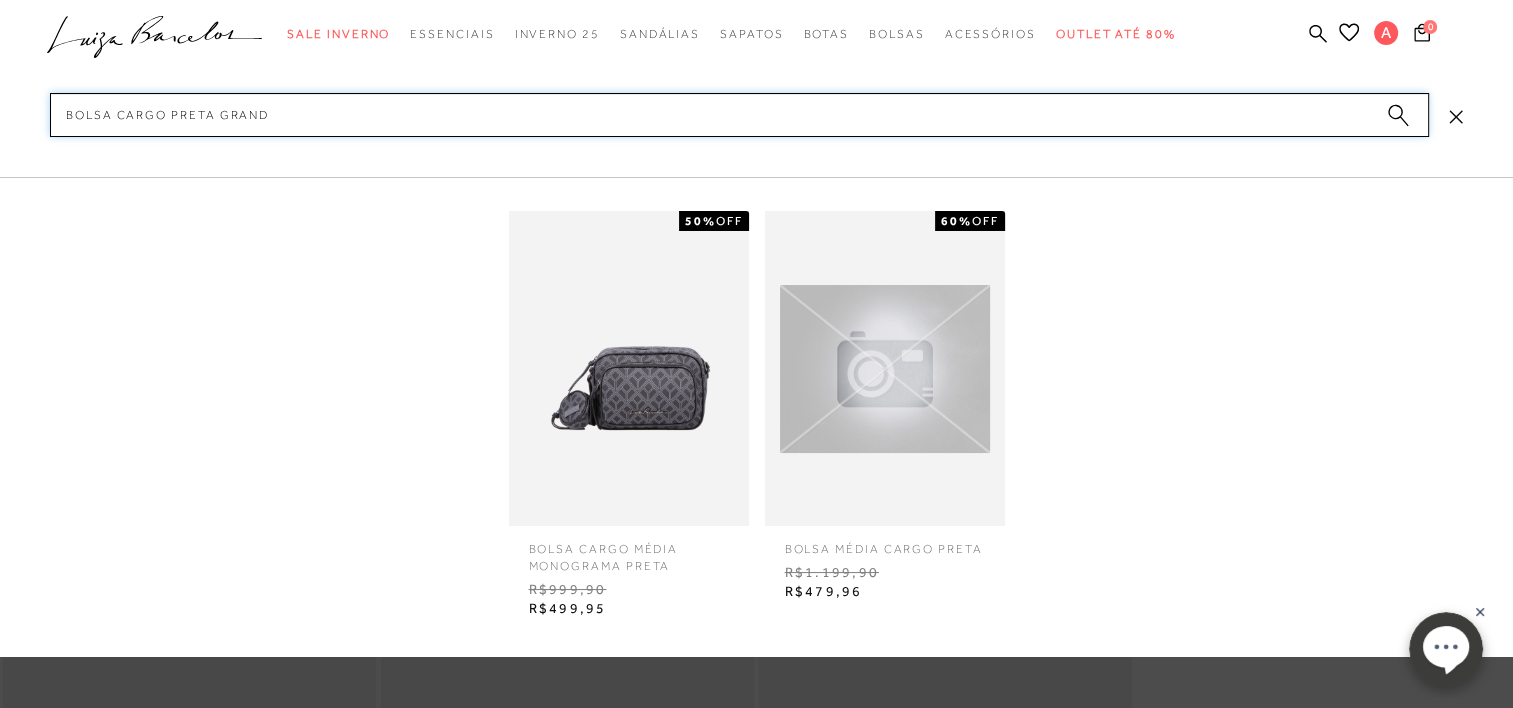 type on "bolsa cargo preta grande" 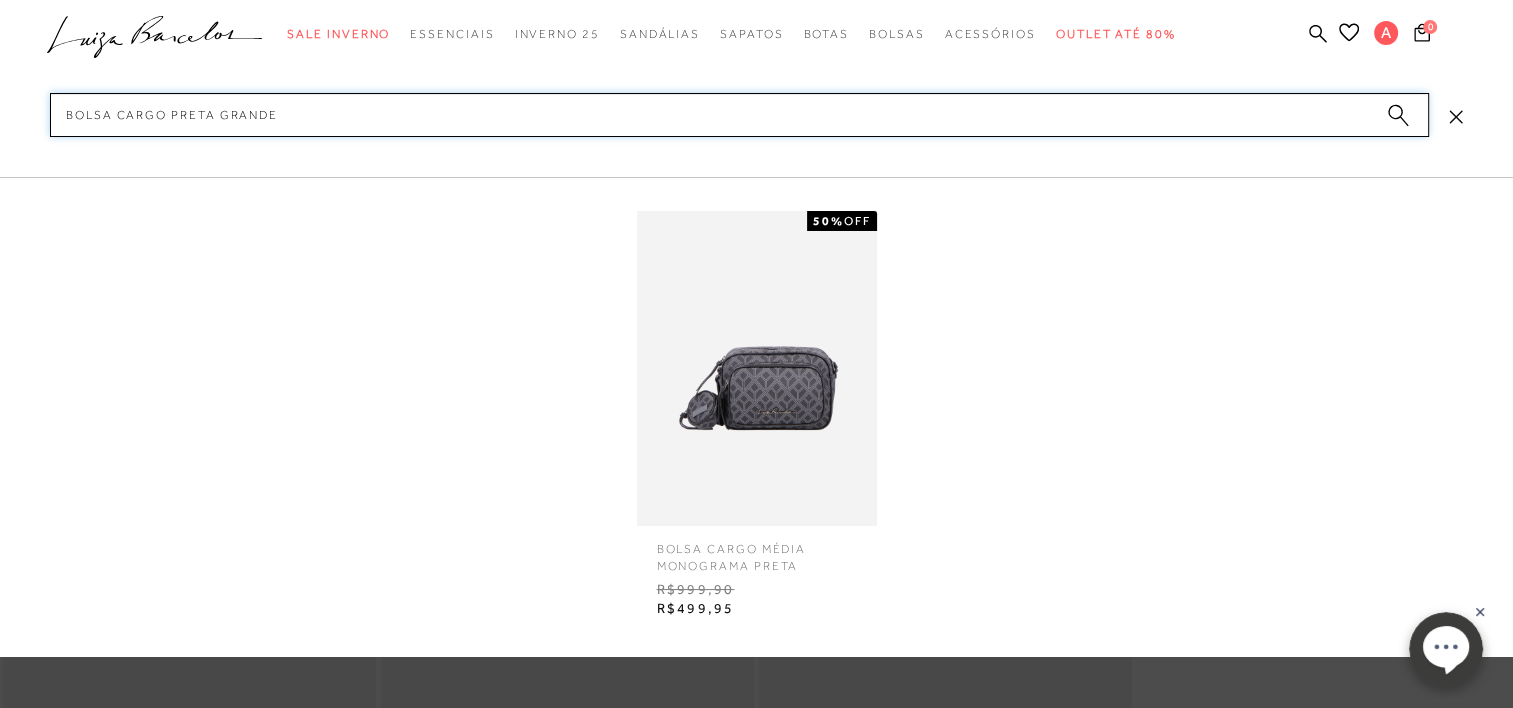 type 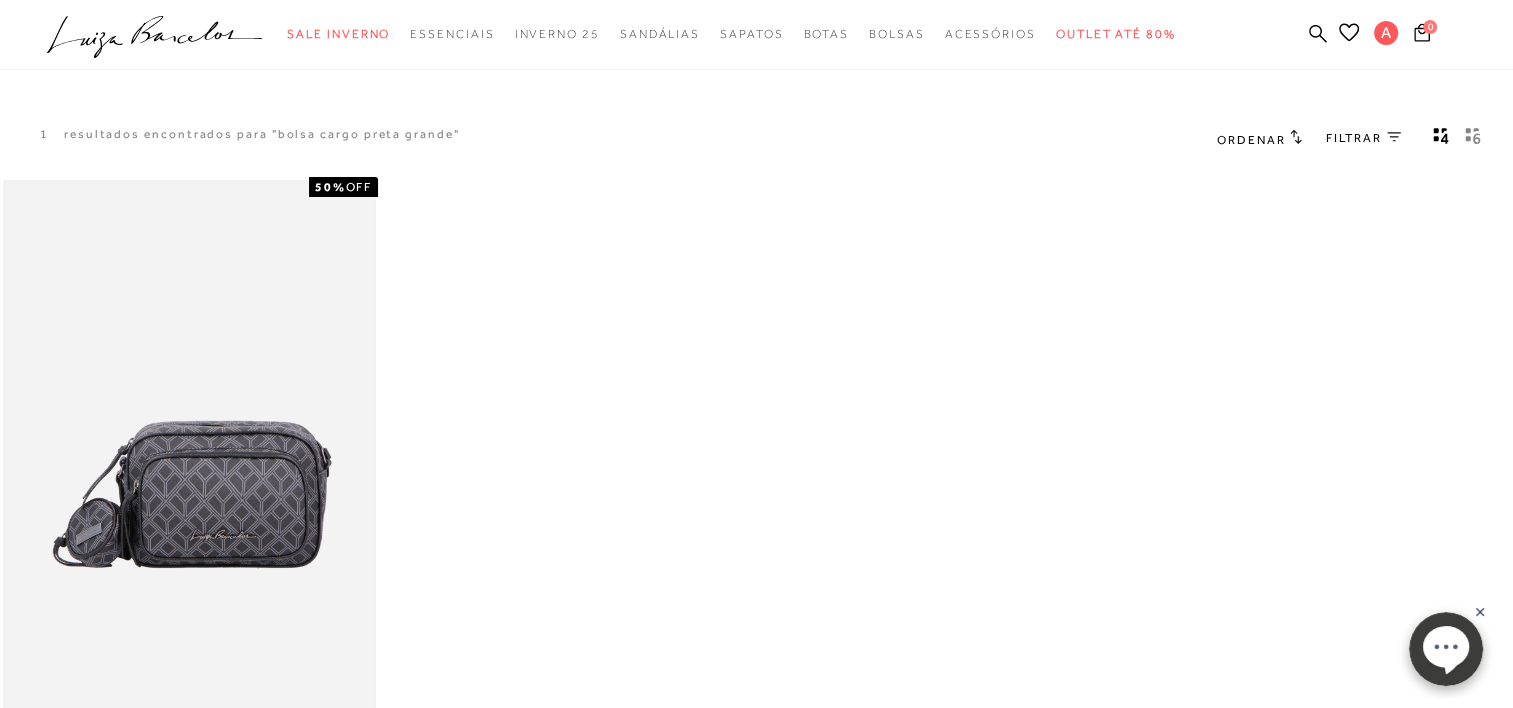 click at bounding box center (189, 460) 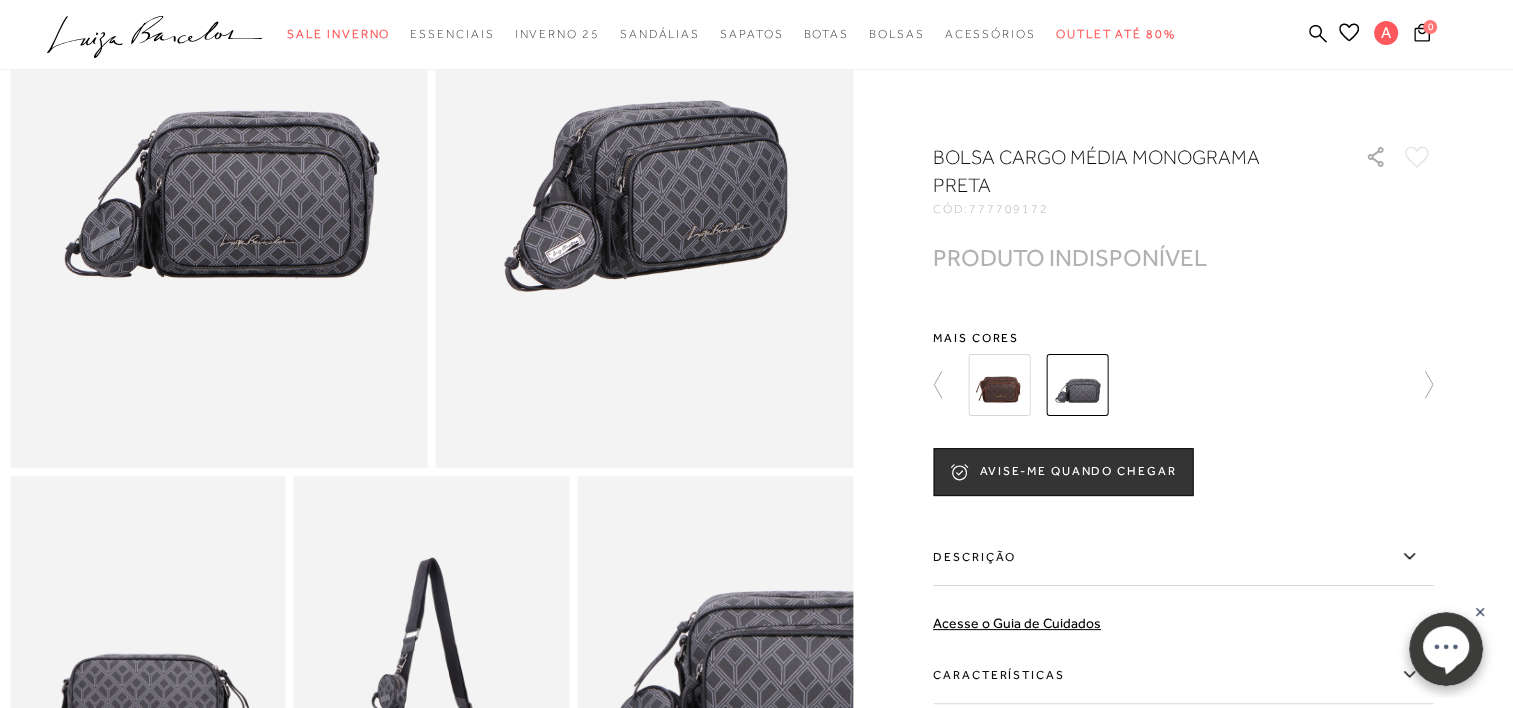 scroll, scrollTop: 500, scrollLeft: 0, axis: vertical 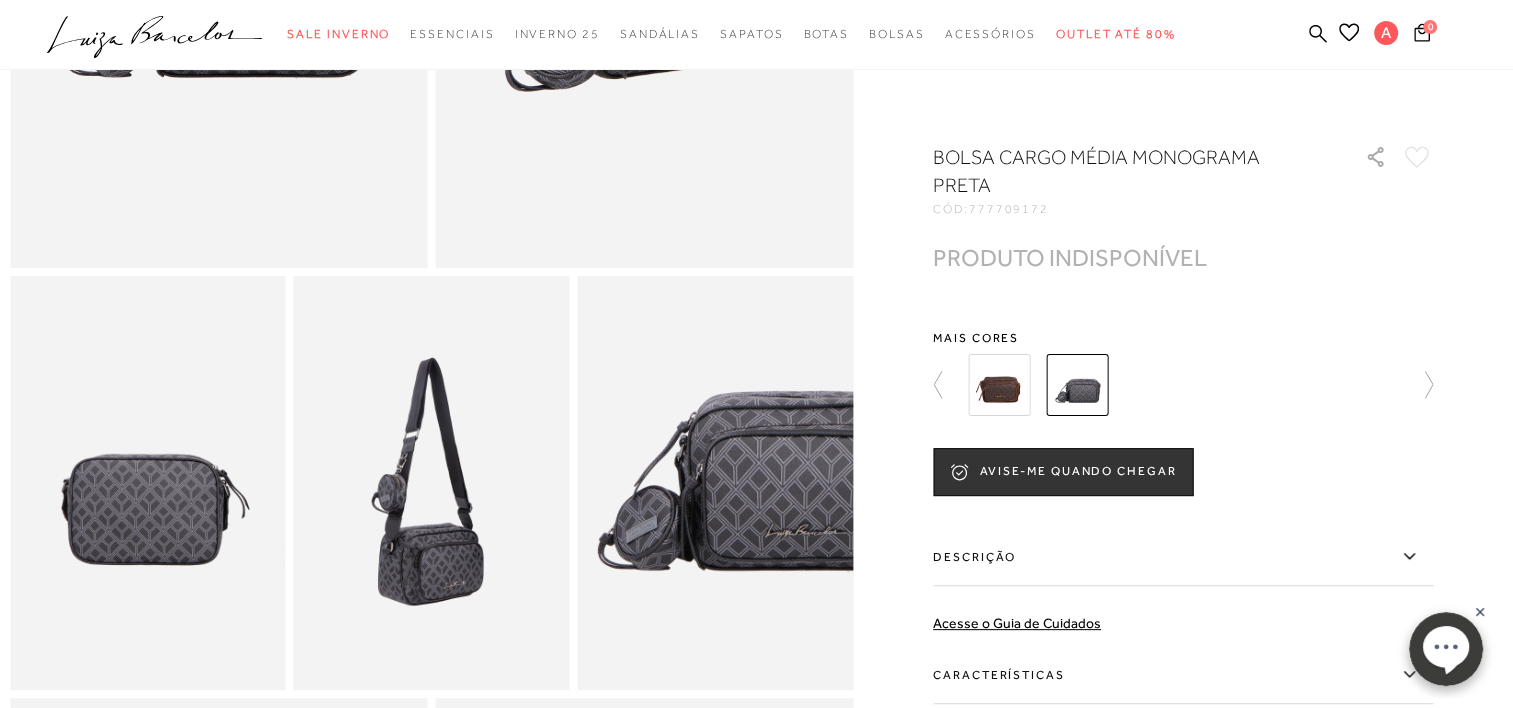 click on "Características" at bounding box center [1183, 675] 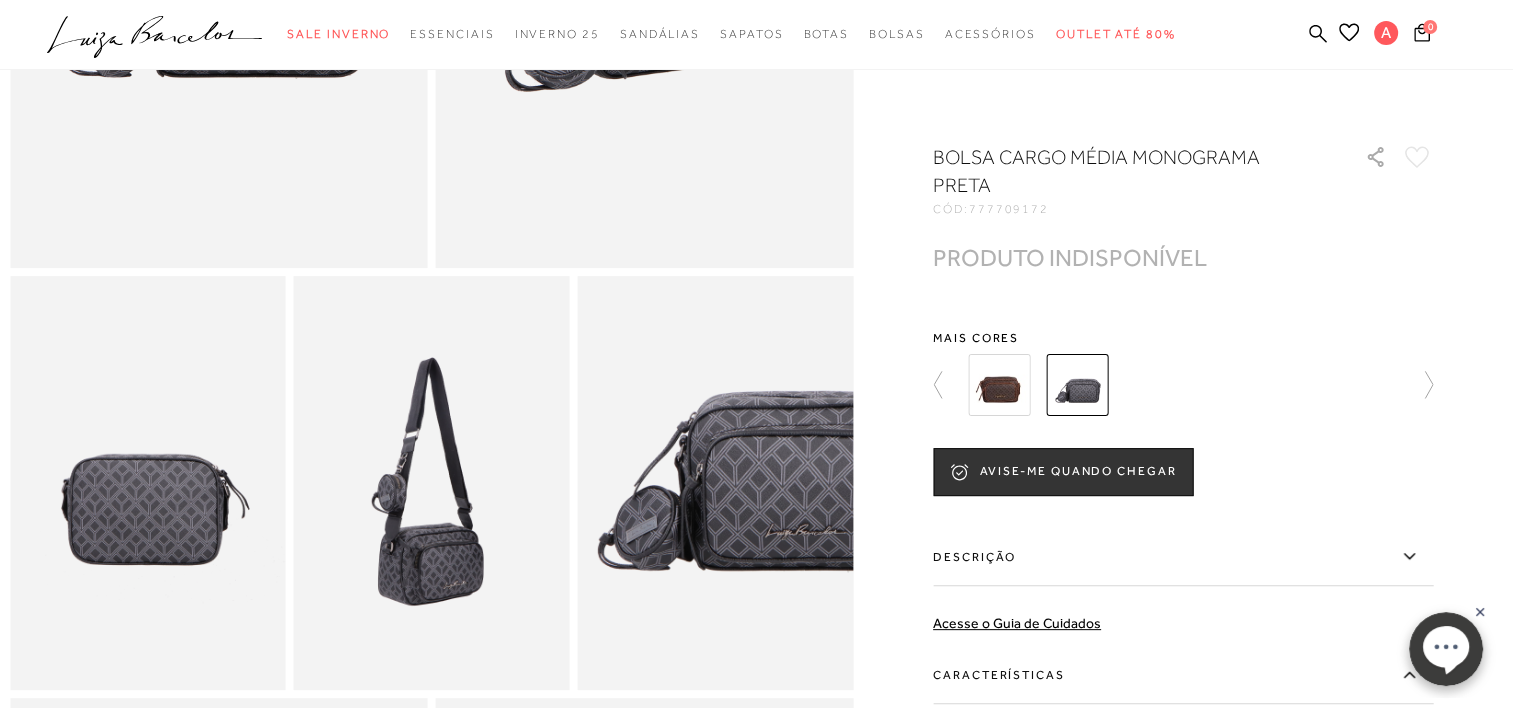 click on "Características" at bounding box center (1183, 675) 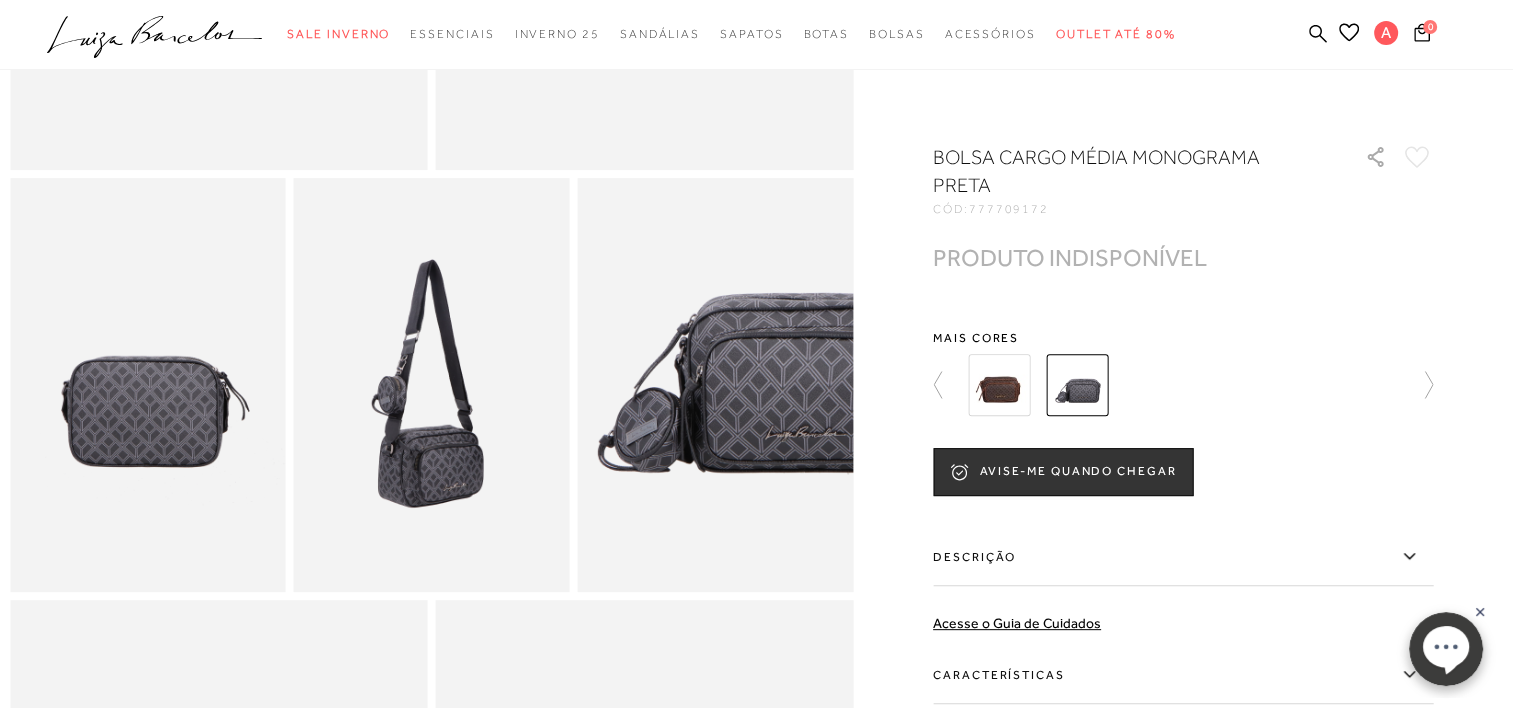 scroll, scrollTop: 620, scrollLeft: 0, axis: vertical 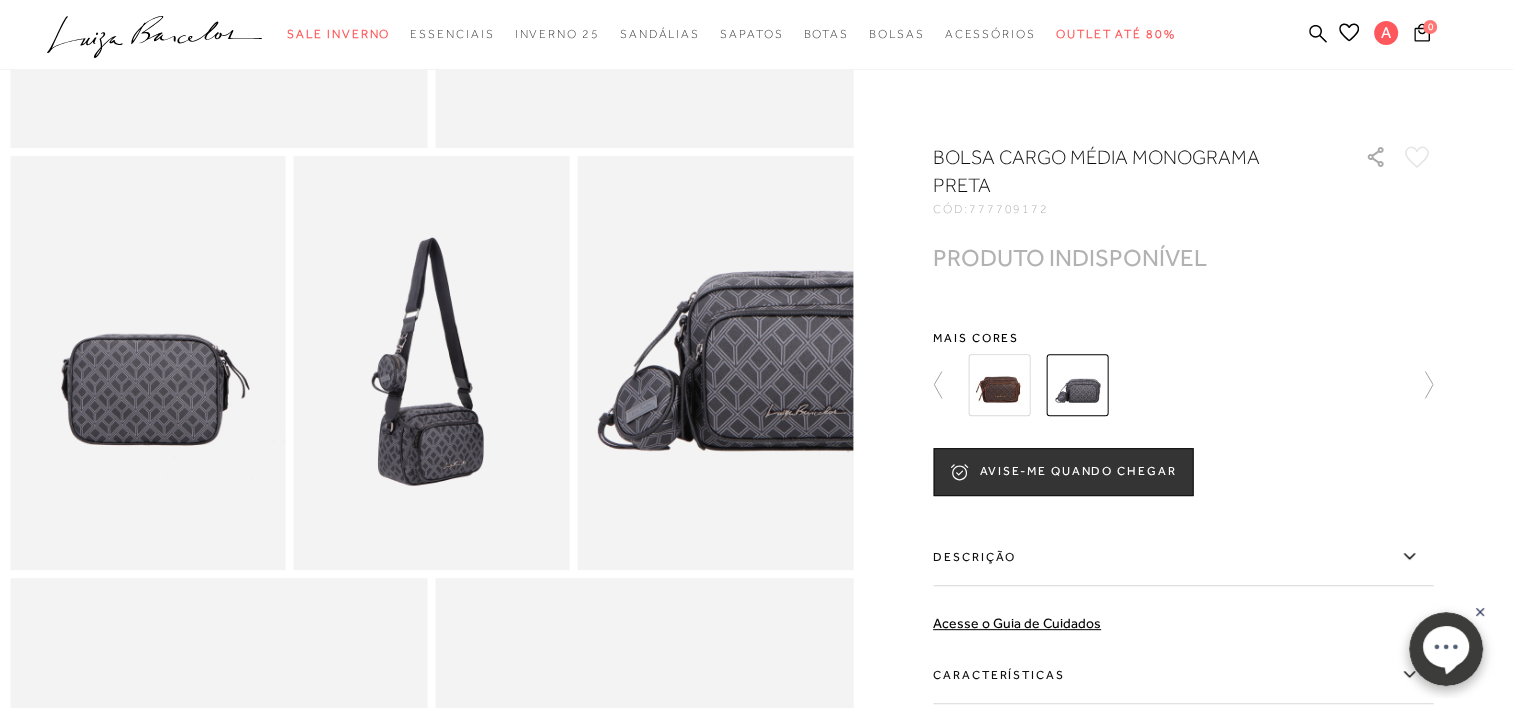 drag, startPoint x: 1347, startPoint y: 665, endPoint x: 1357, endPoint y: 701, distance: 37.363083 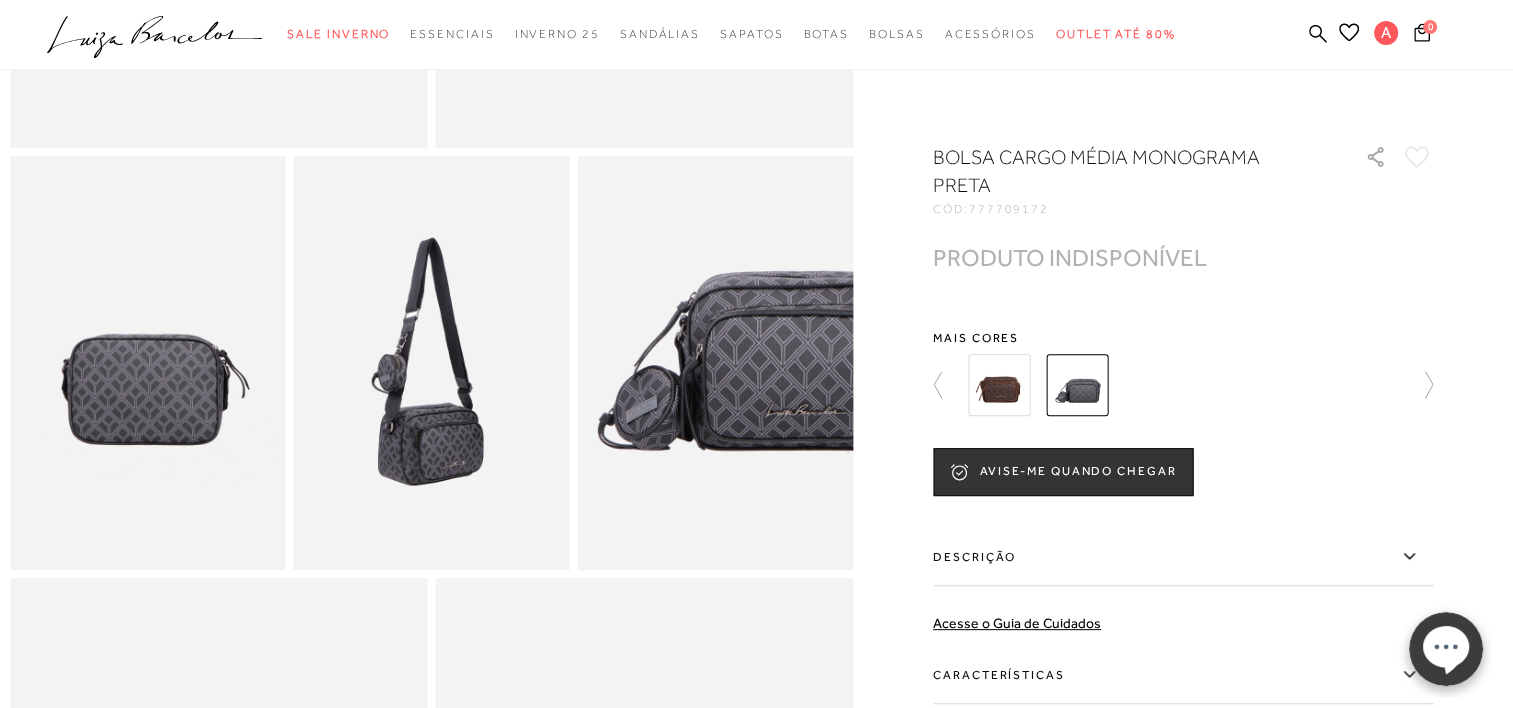 click on "Características" at bounding box center (1183, 675) 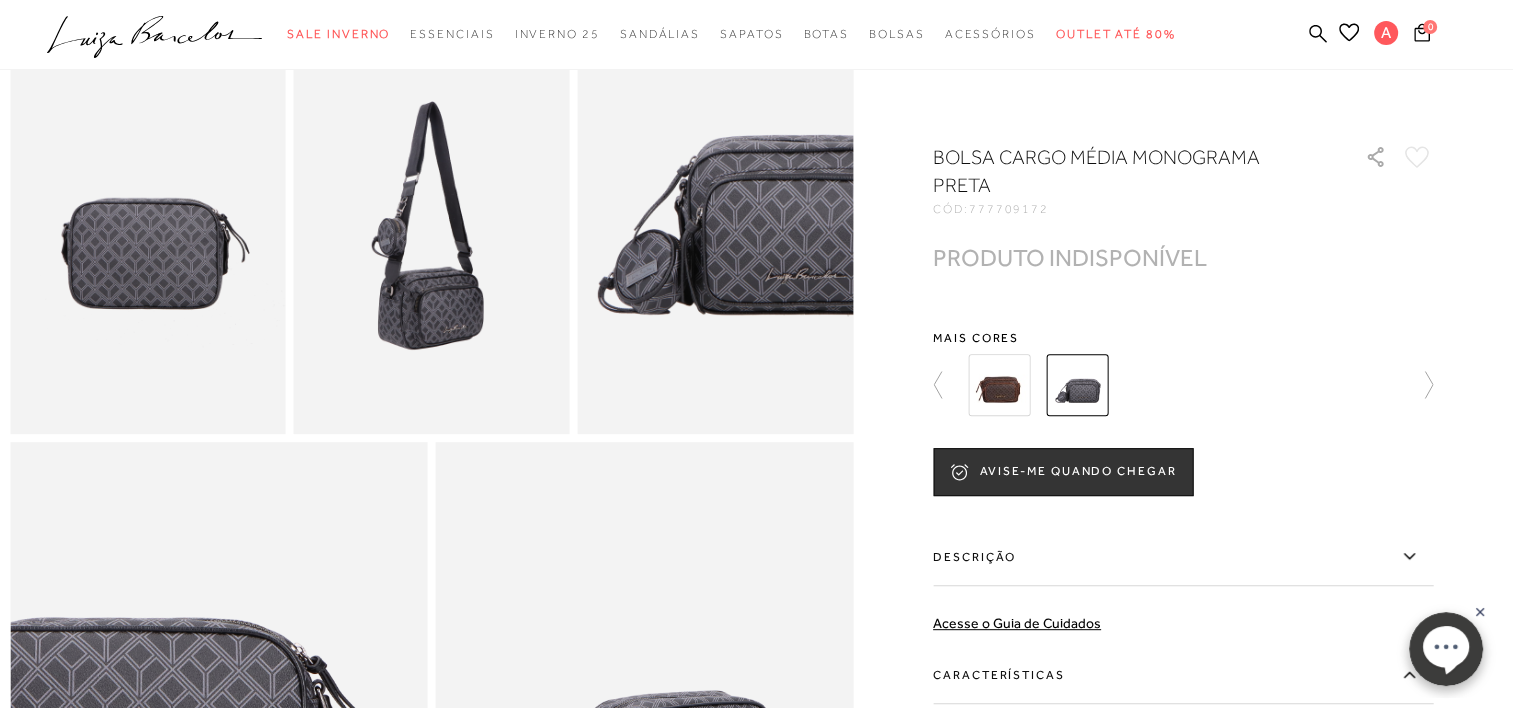 scroll, scrollTop: 732, scrollLeft: 0, axis: vertical 